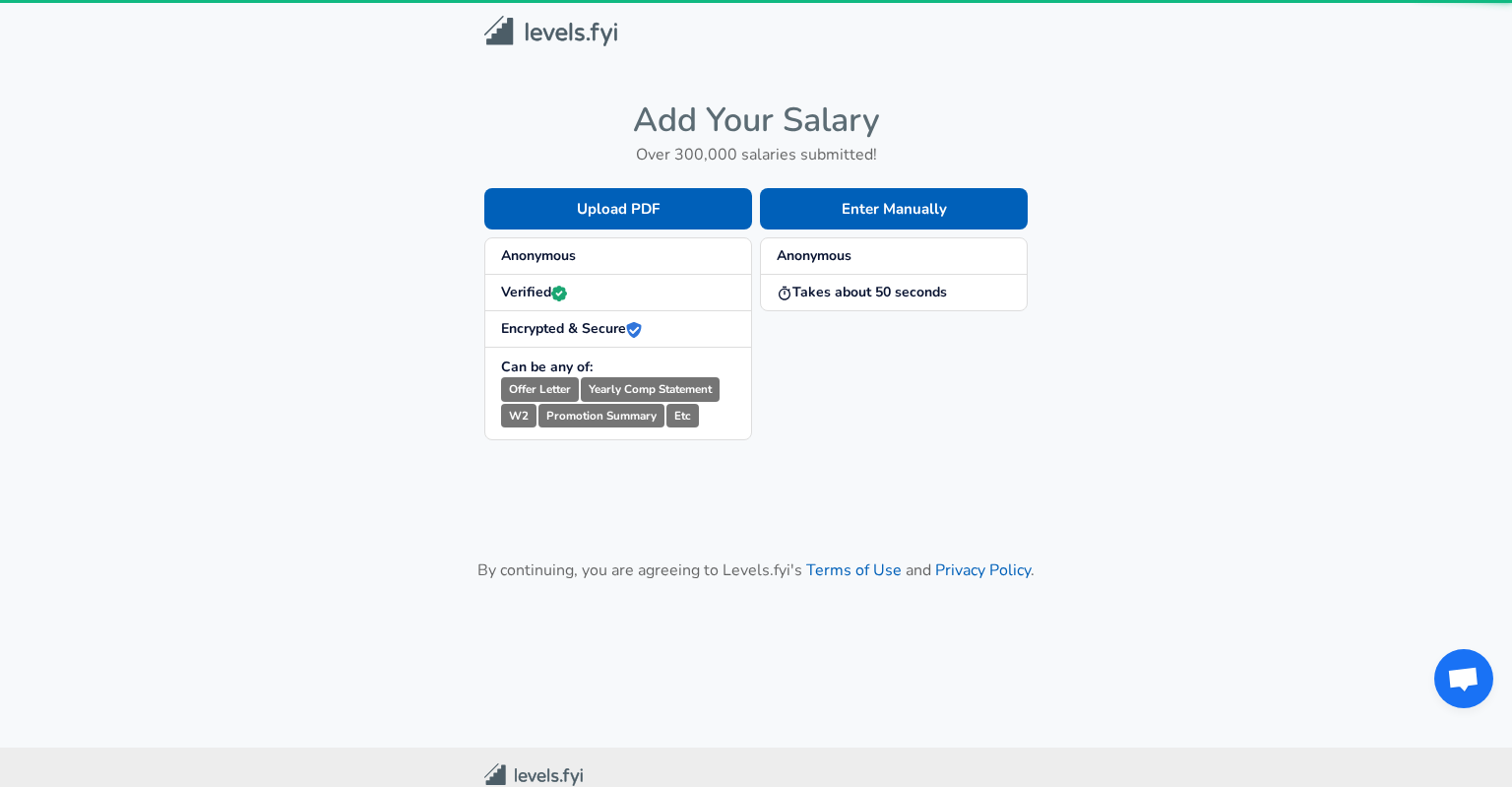 scroll, scrollTop: 0, scrollLeft: 0, axis: both 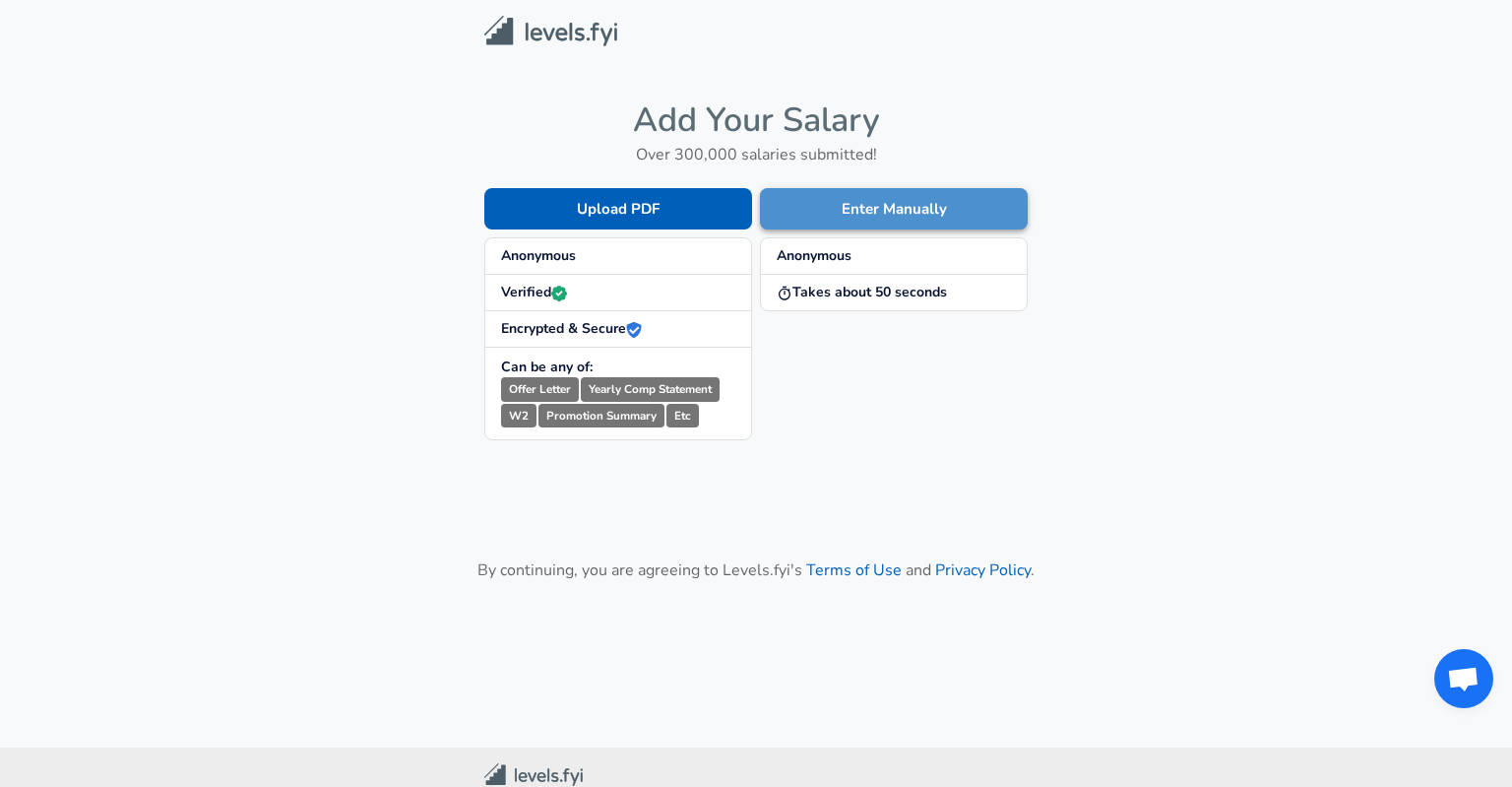 click on "Enter Manually" at bounding box center (894, 209) 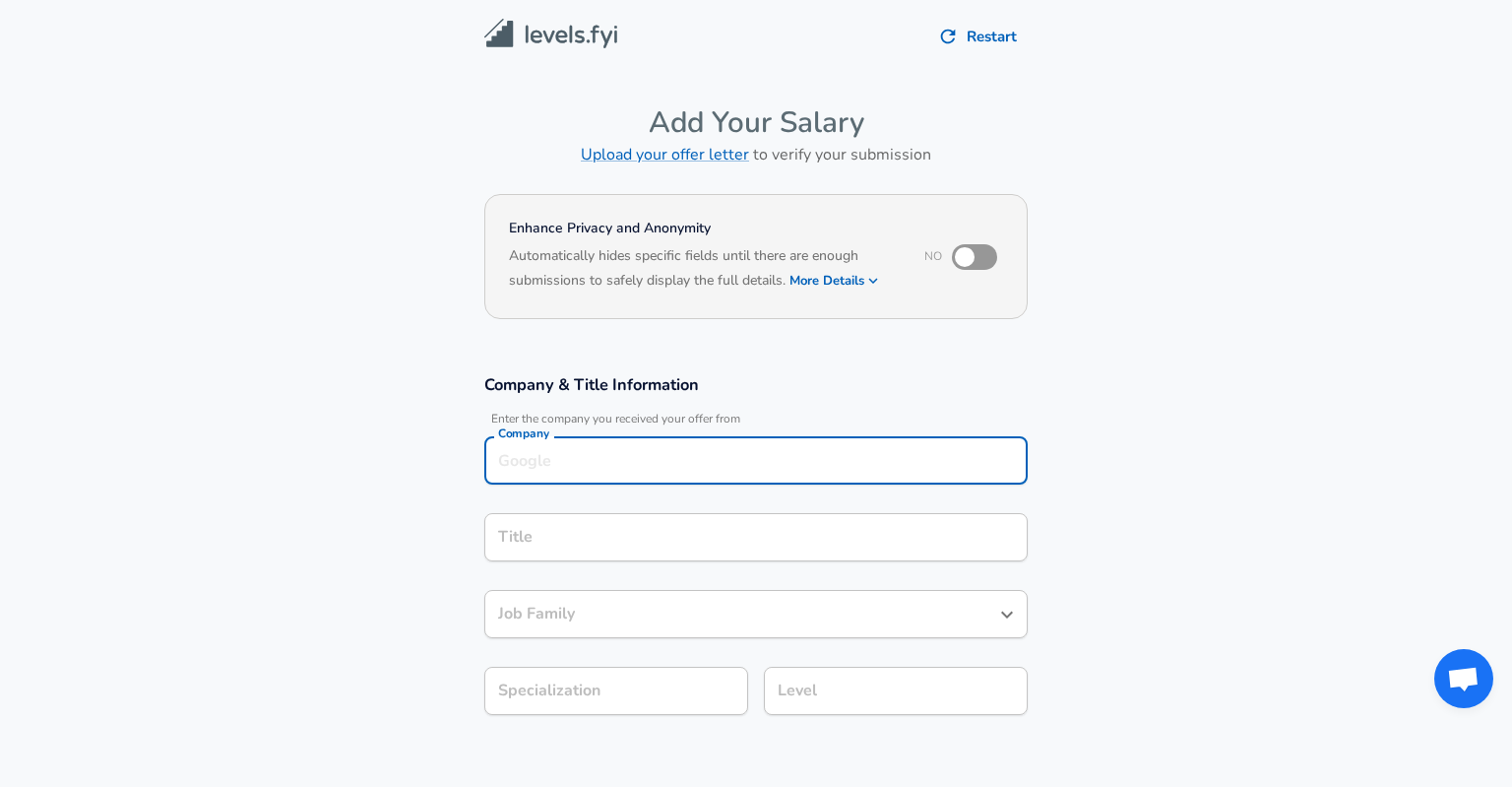 scroll, scrollTop: 20, scrollLeft: 0, axis: vertical 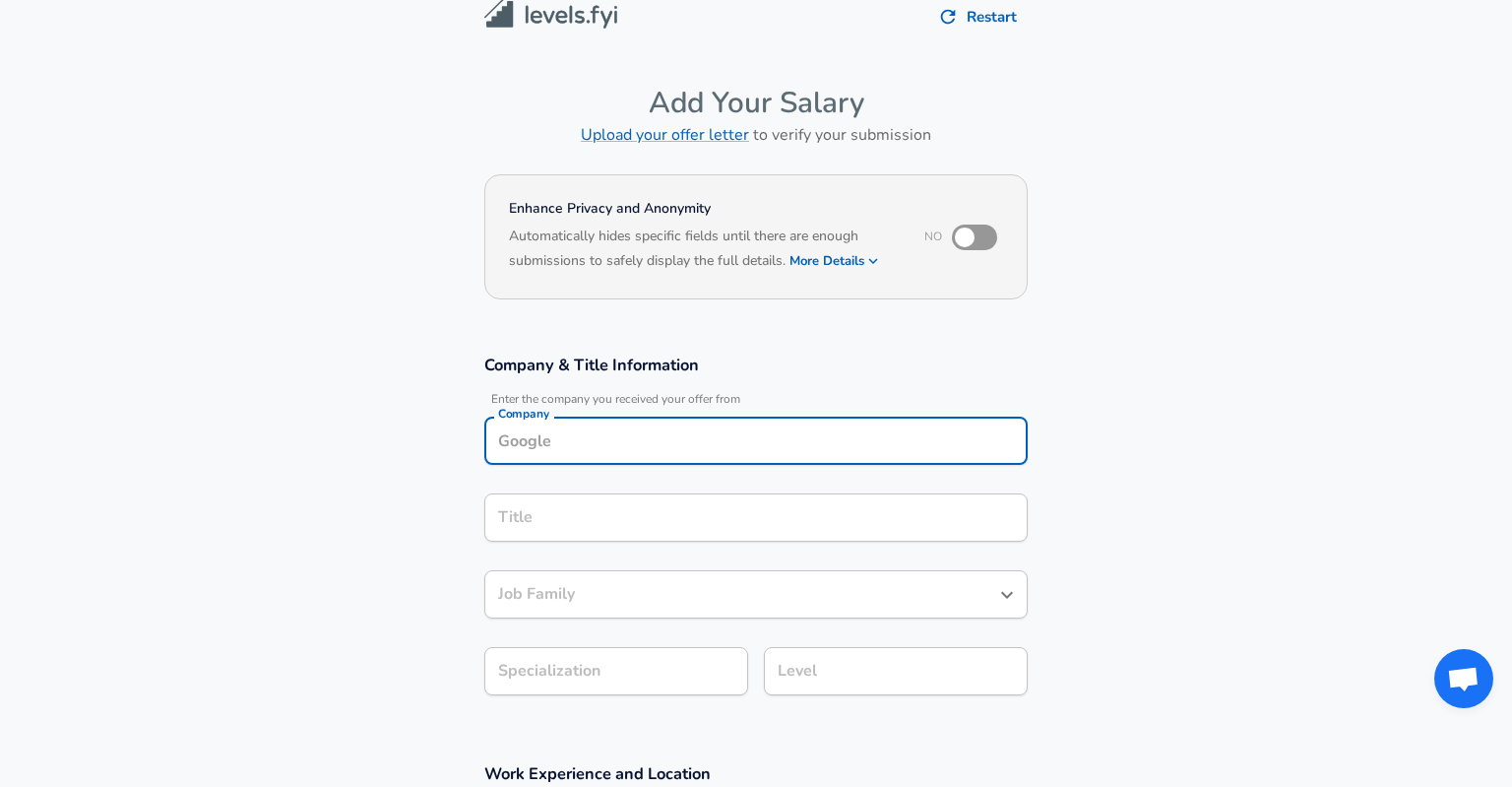 click on "Company" at bounding box center [756, 440] 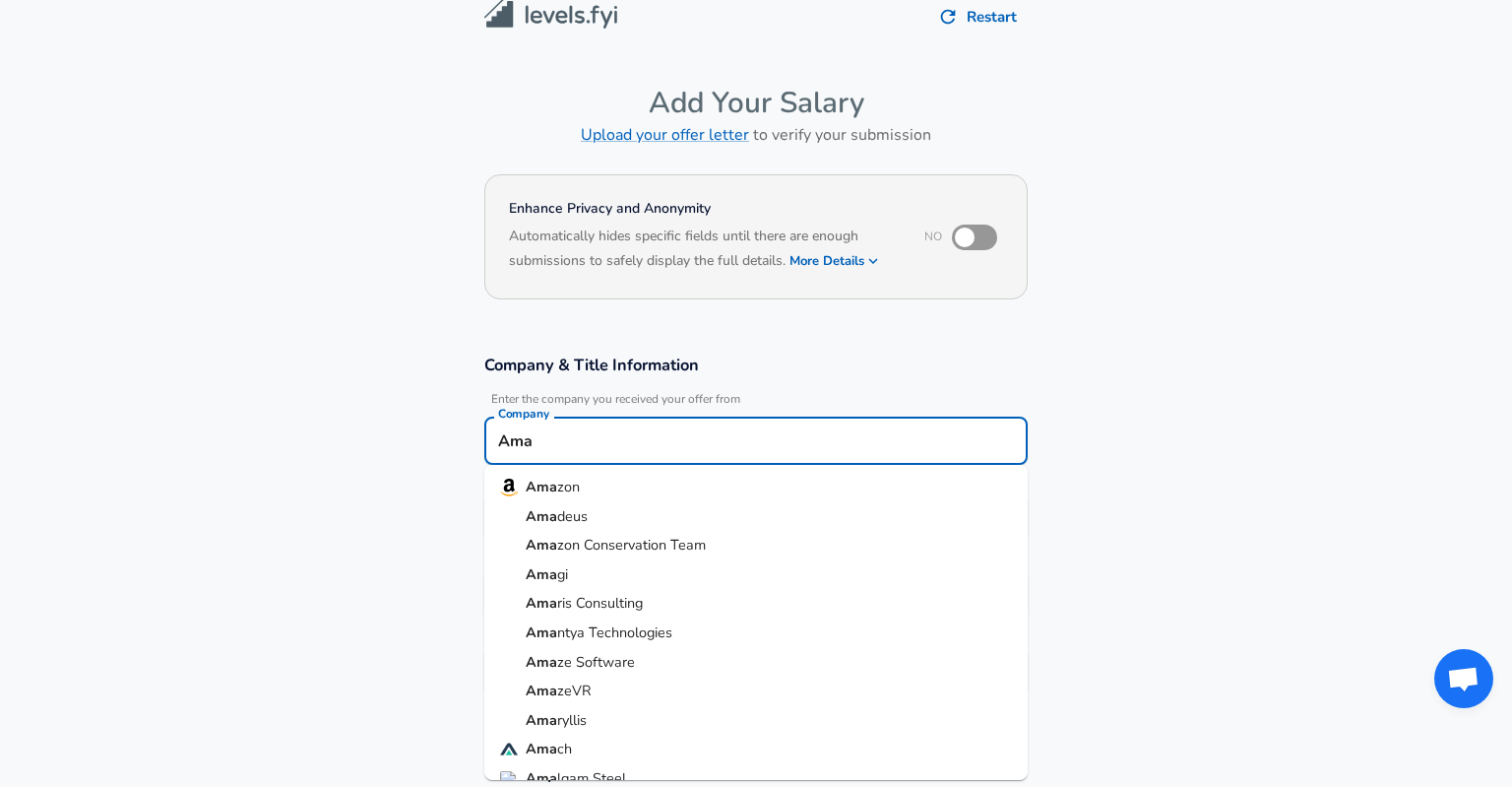 click on "Ama zon" at bounding box center (756, 488) 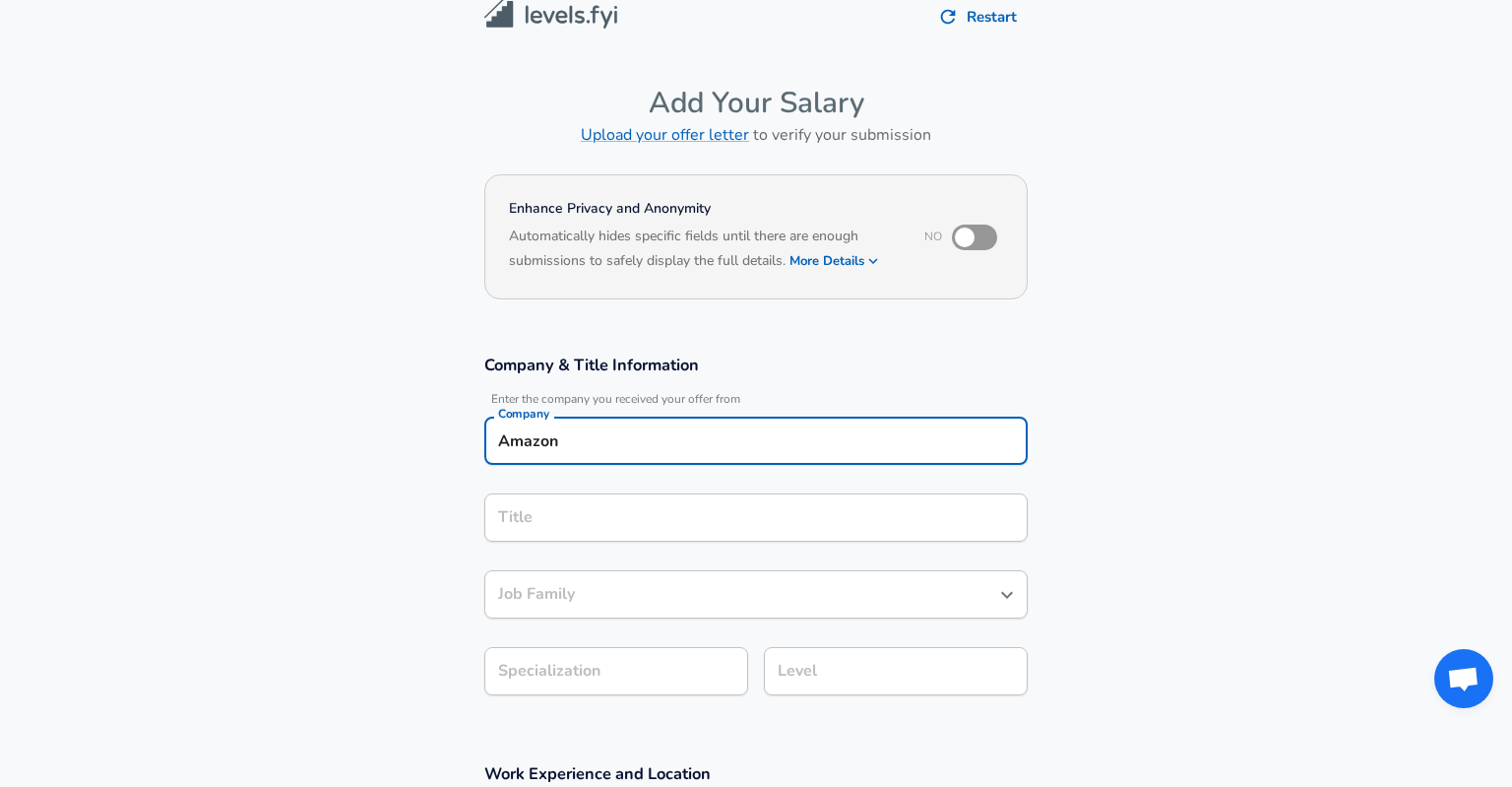type on "Amazon" 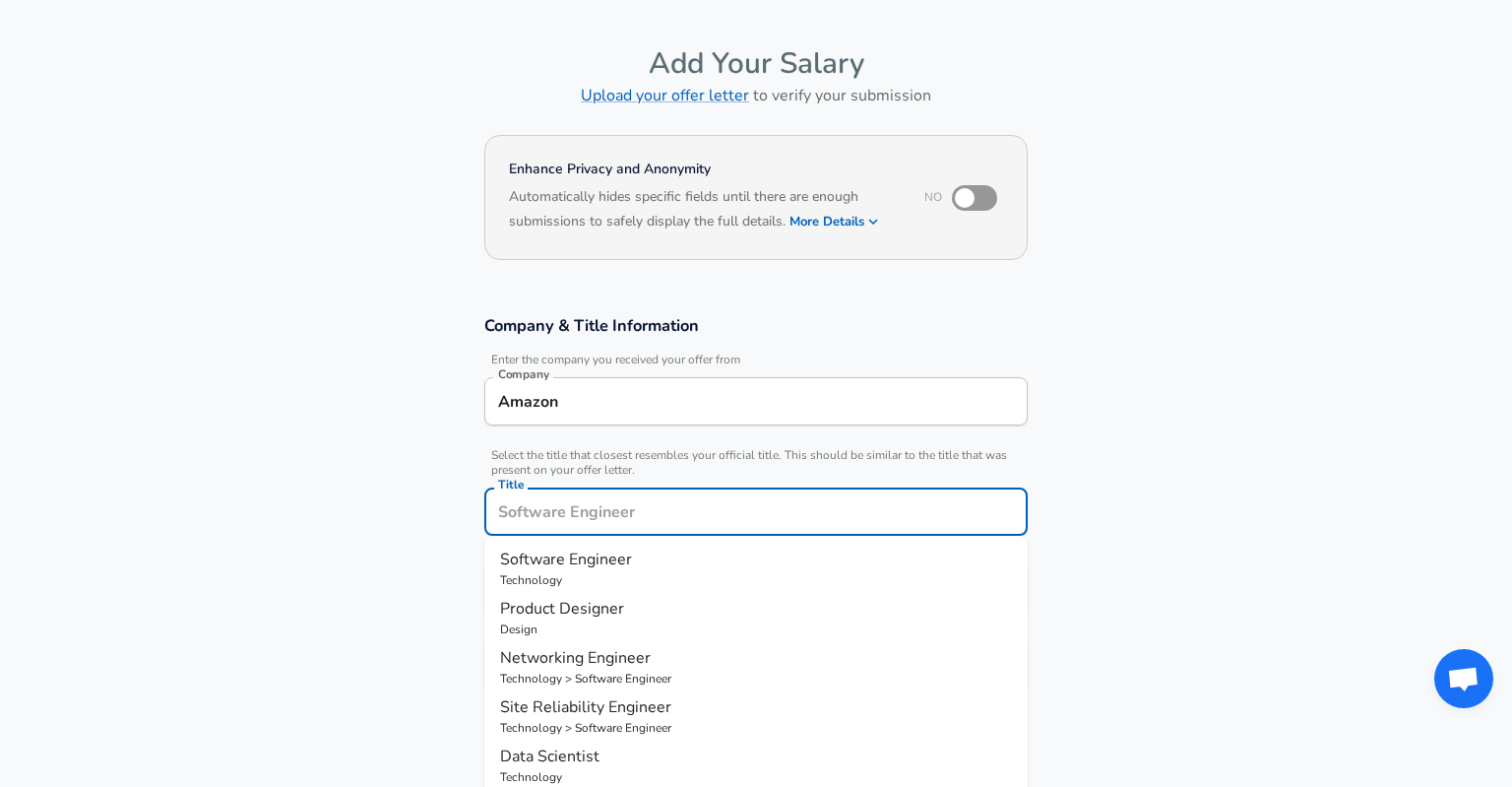 click on "Title" at bounding box center (756, 511) 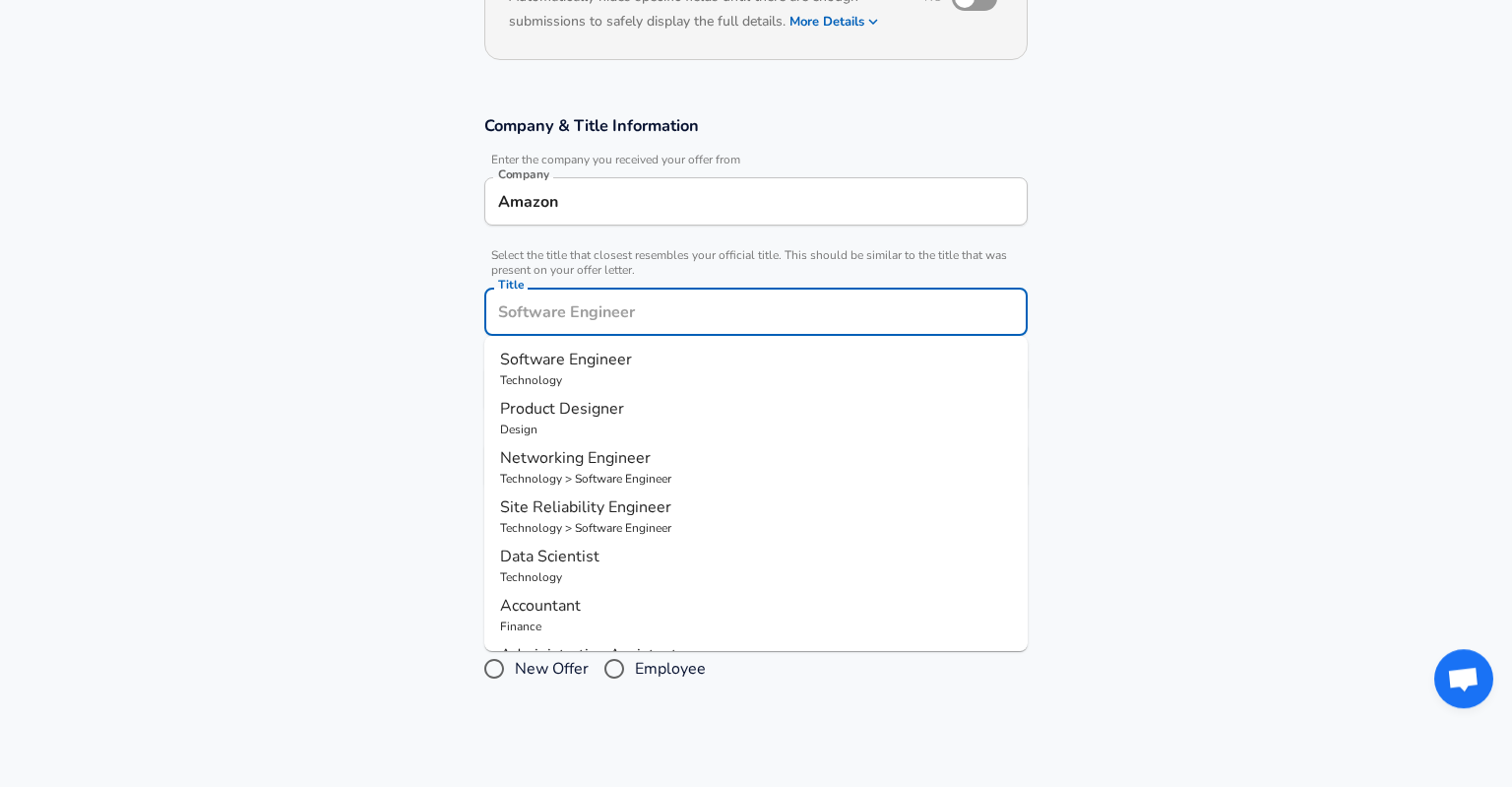 scroll, scrollTop: 256, scrollLeft: 0, axis: vertical 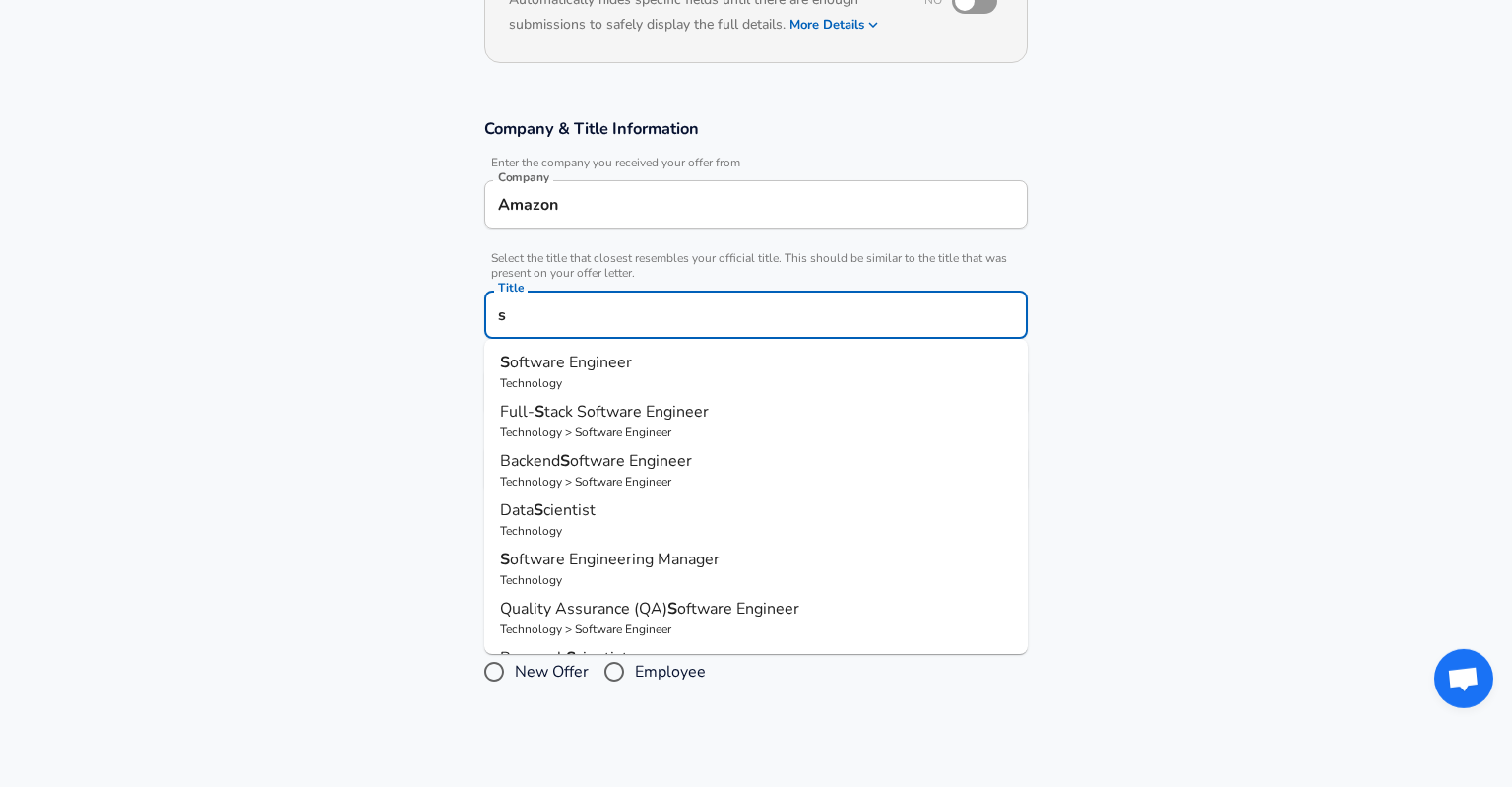 click on "S oftware Engineer" at bounding box center (756, 362) 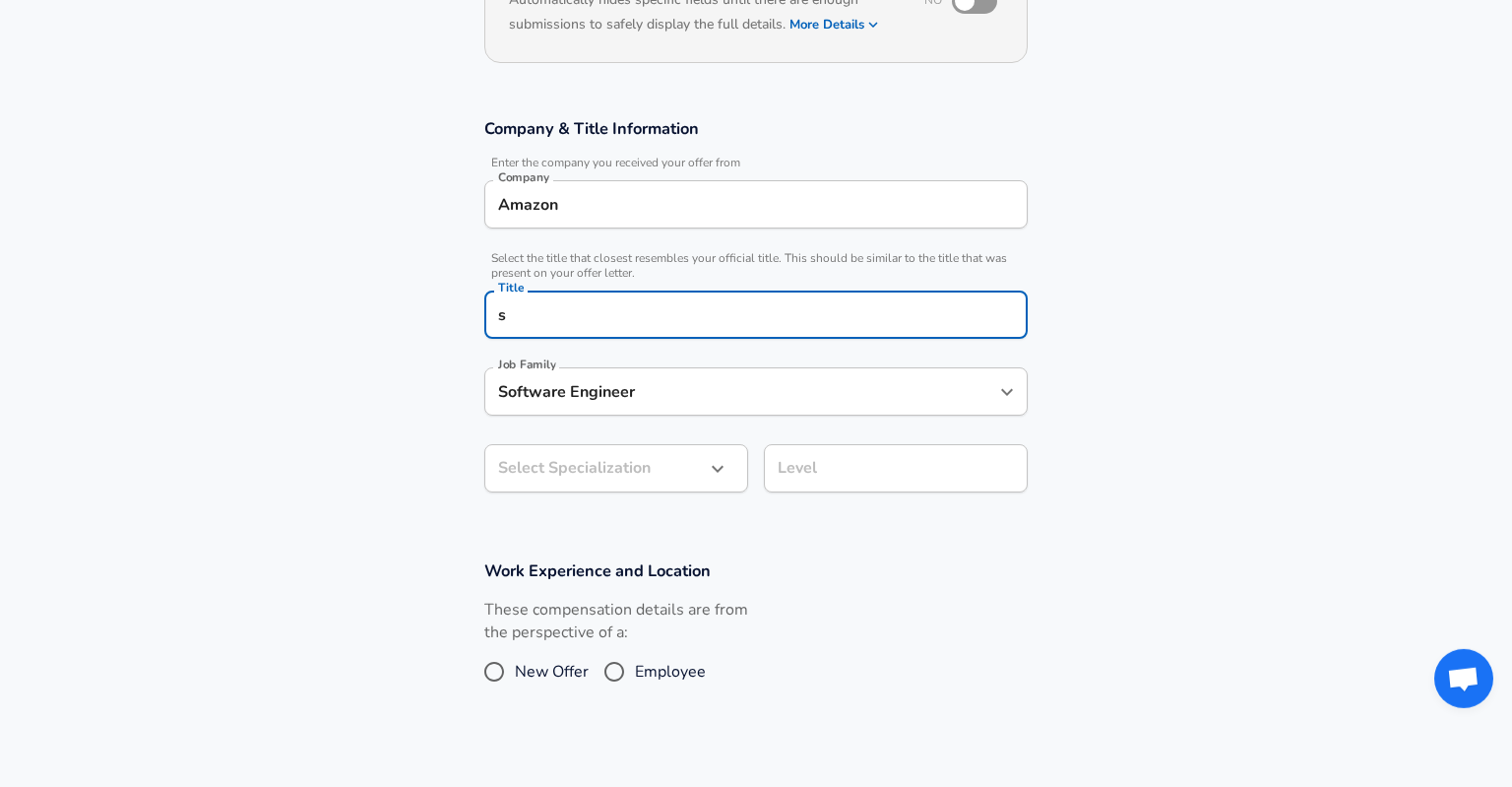 type on "Software Engineer" 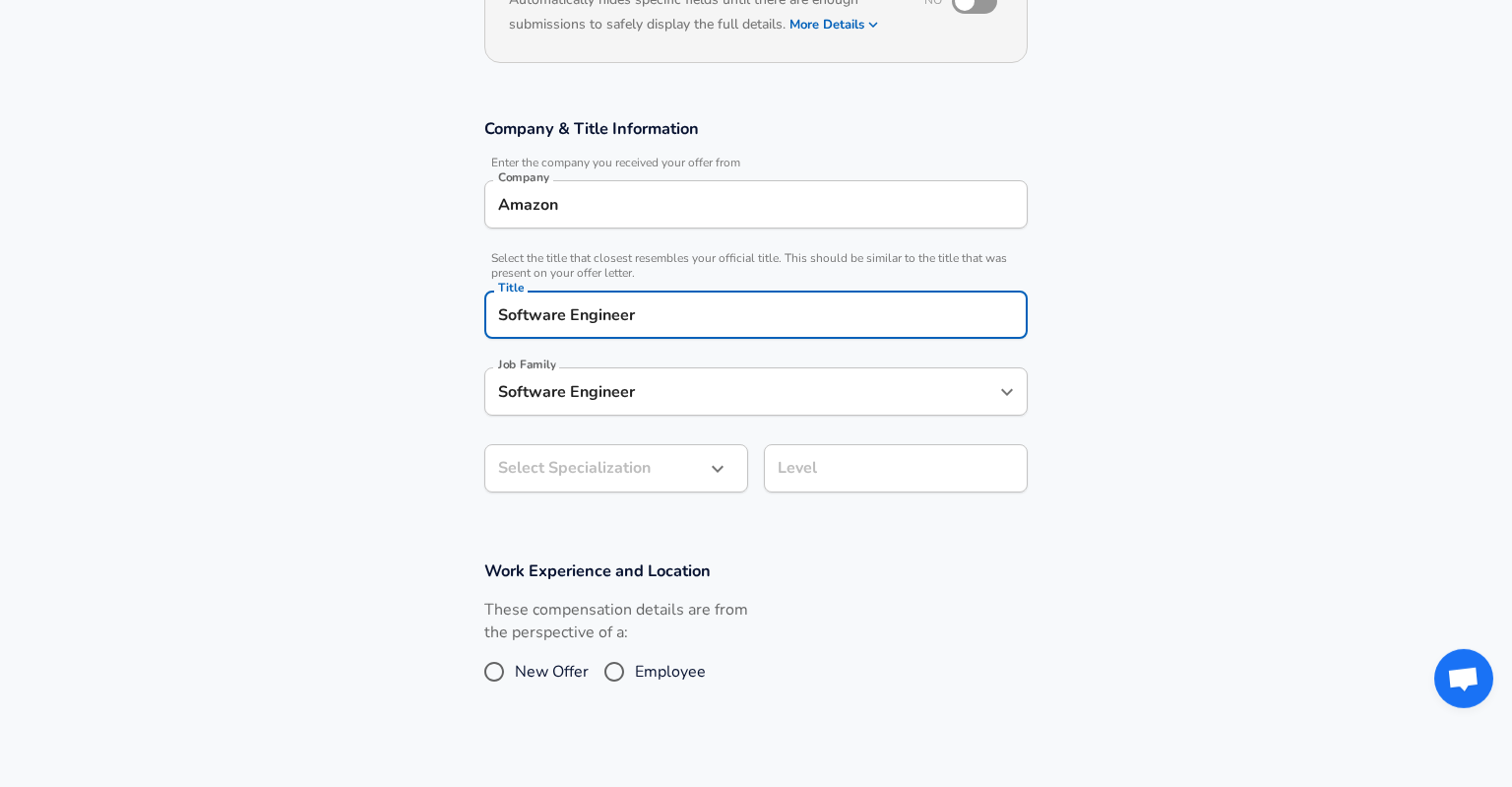 type on "Software Engineer" 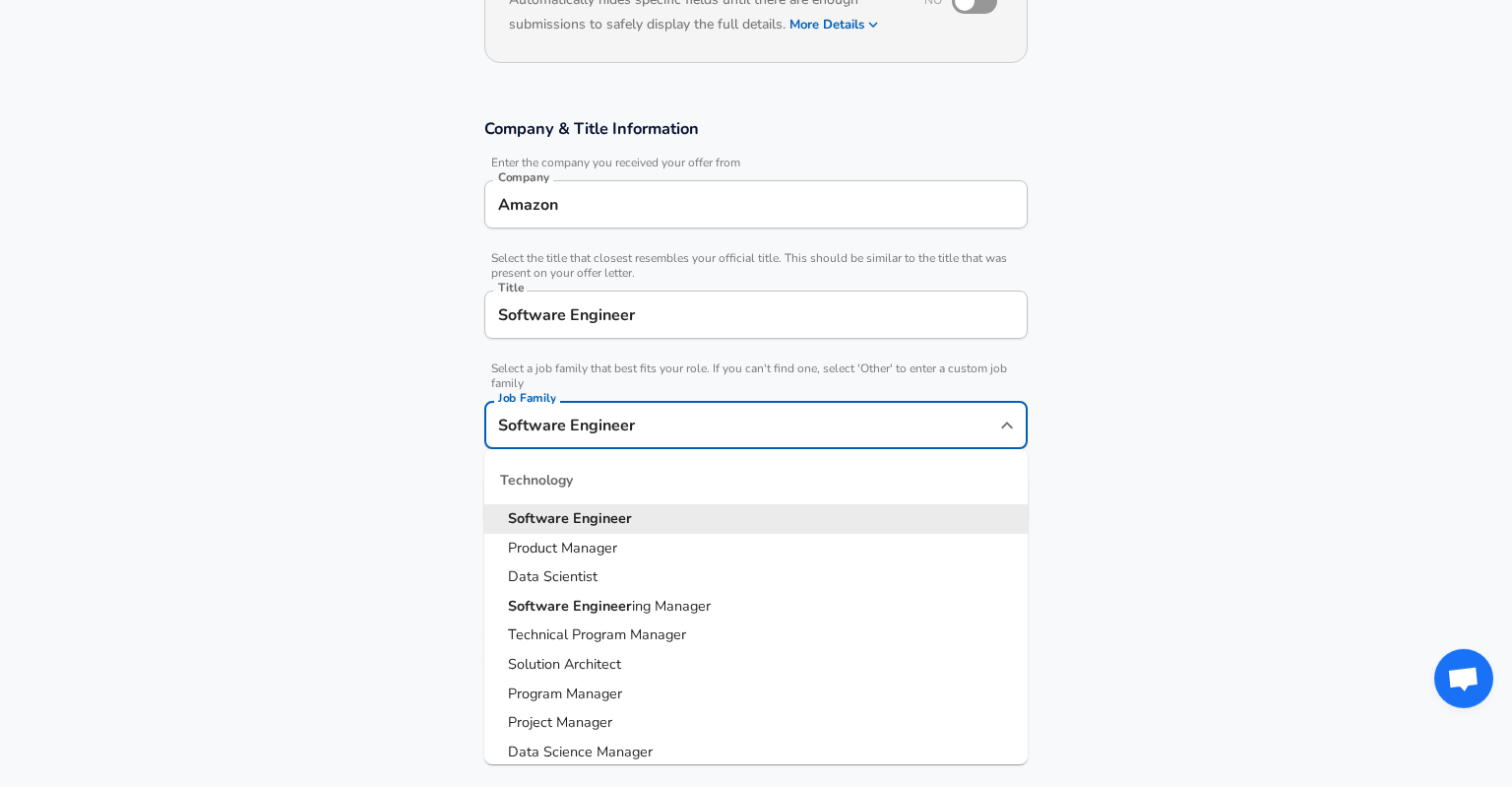 scroll, scrollTop: 295, scrollLeft: 0, axis: vertical 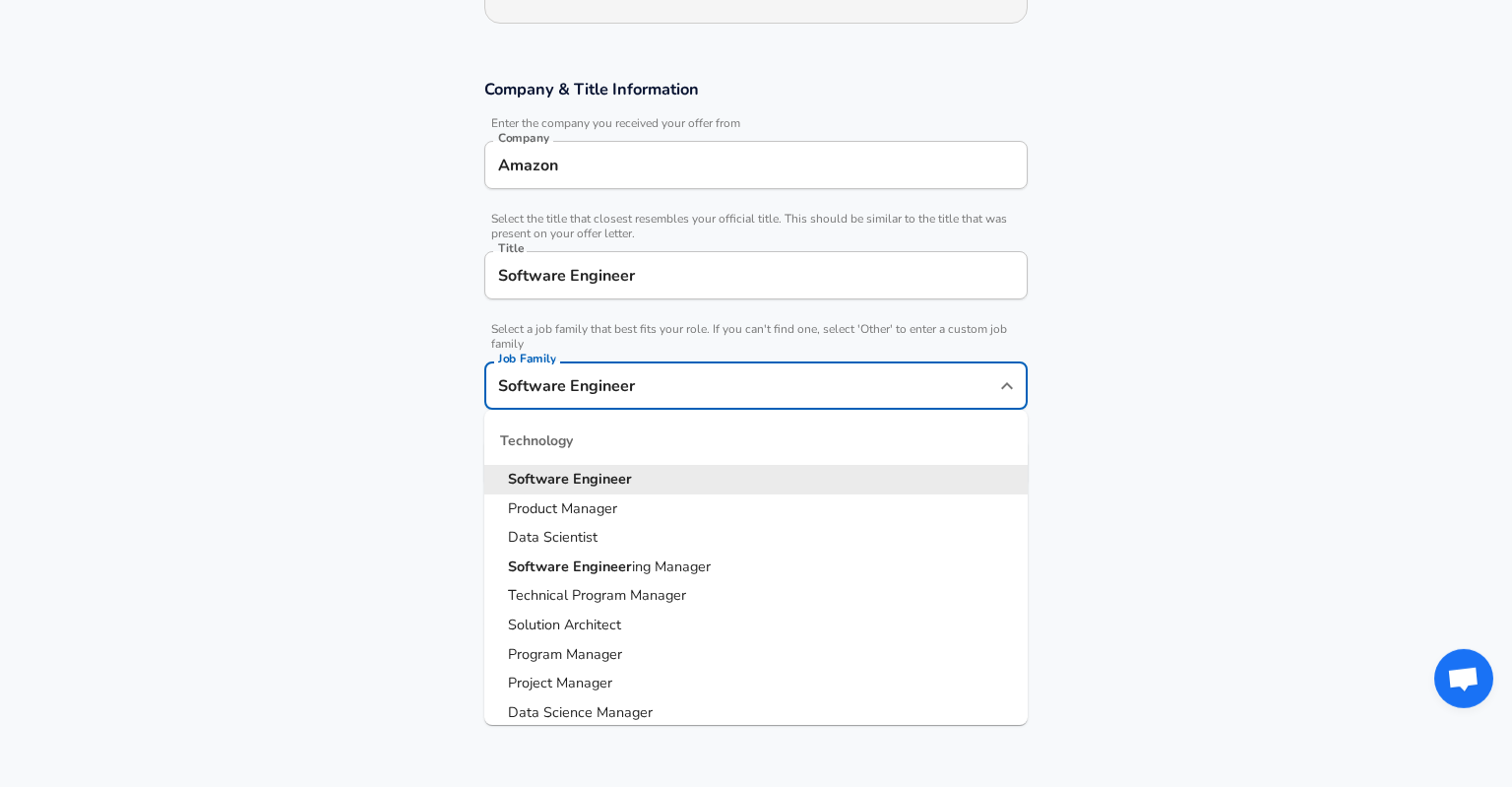 click on "Software Engineer" at bounding box center (741, 385) 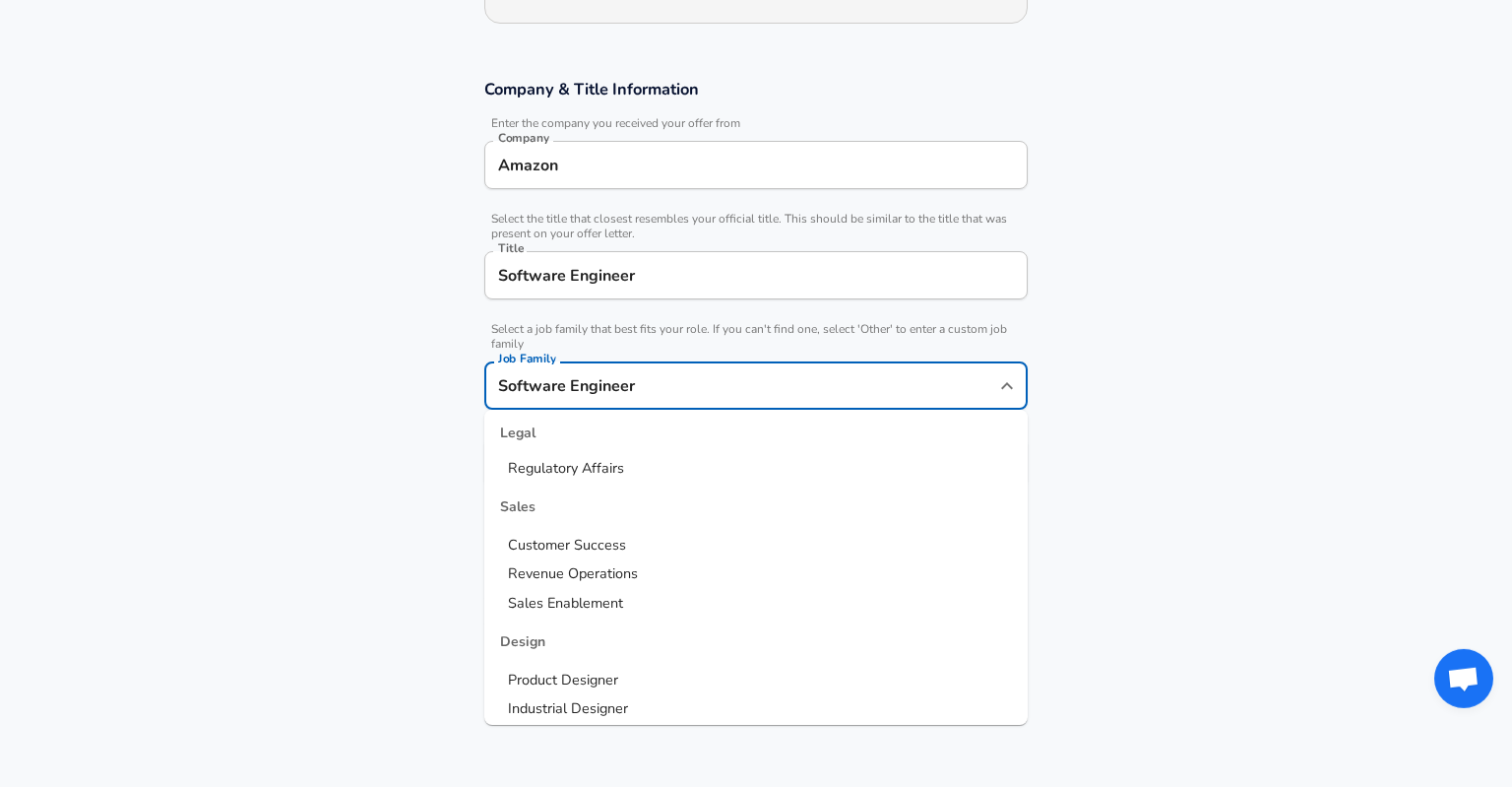 scroll, scrollTop: 0, scrollLeft: 0, axis: both 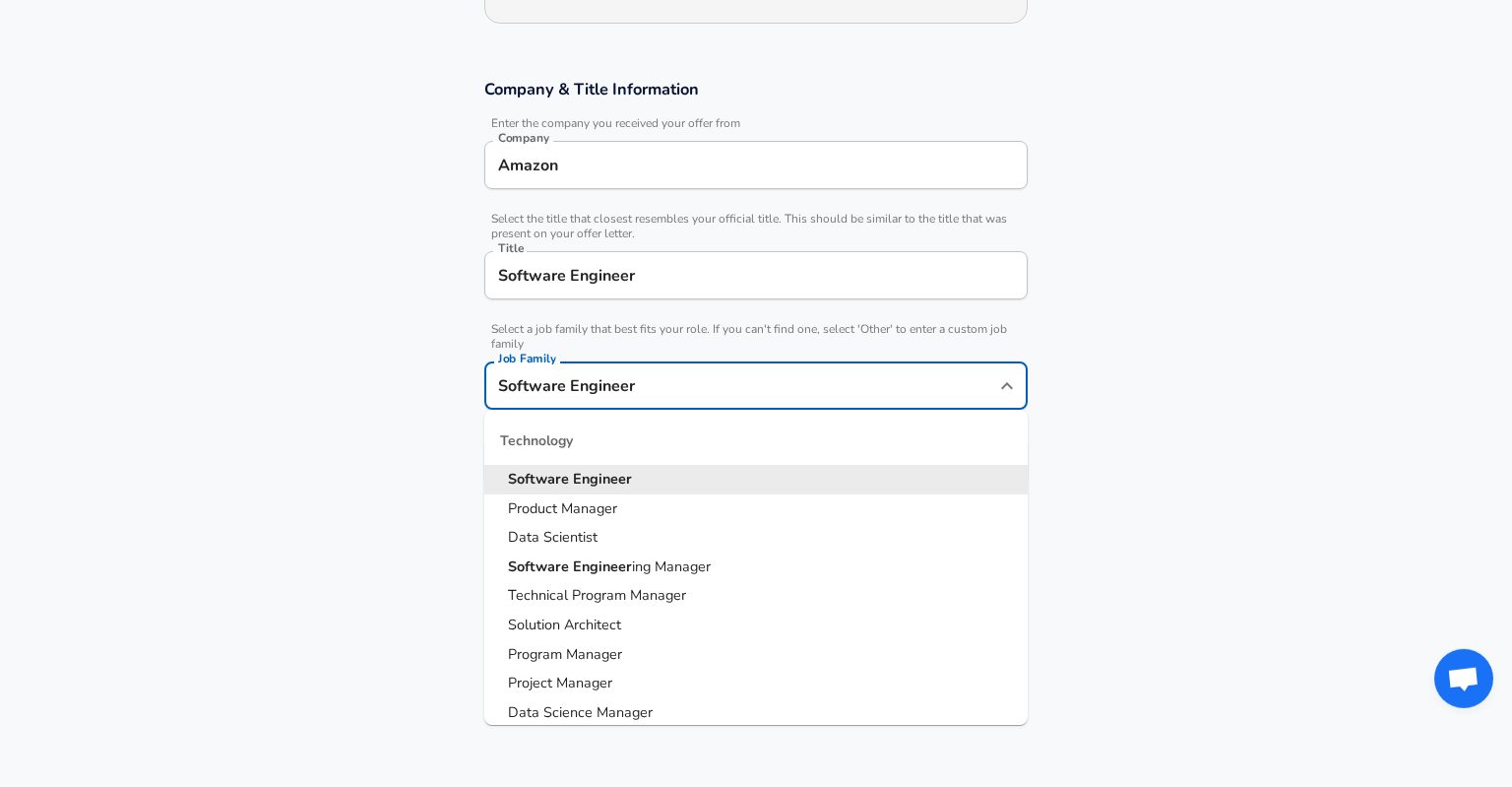 click on "Engineer" at bounding box center [602, 479] 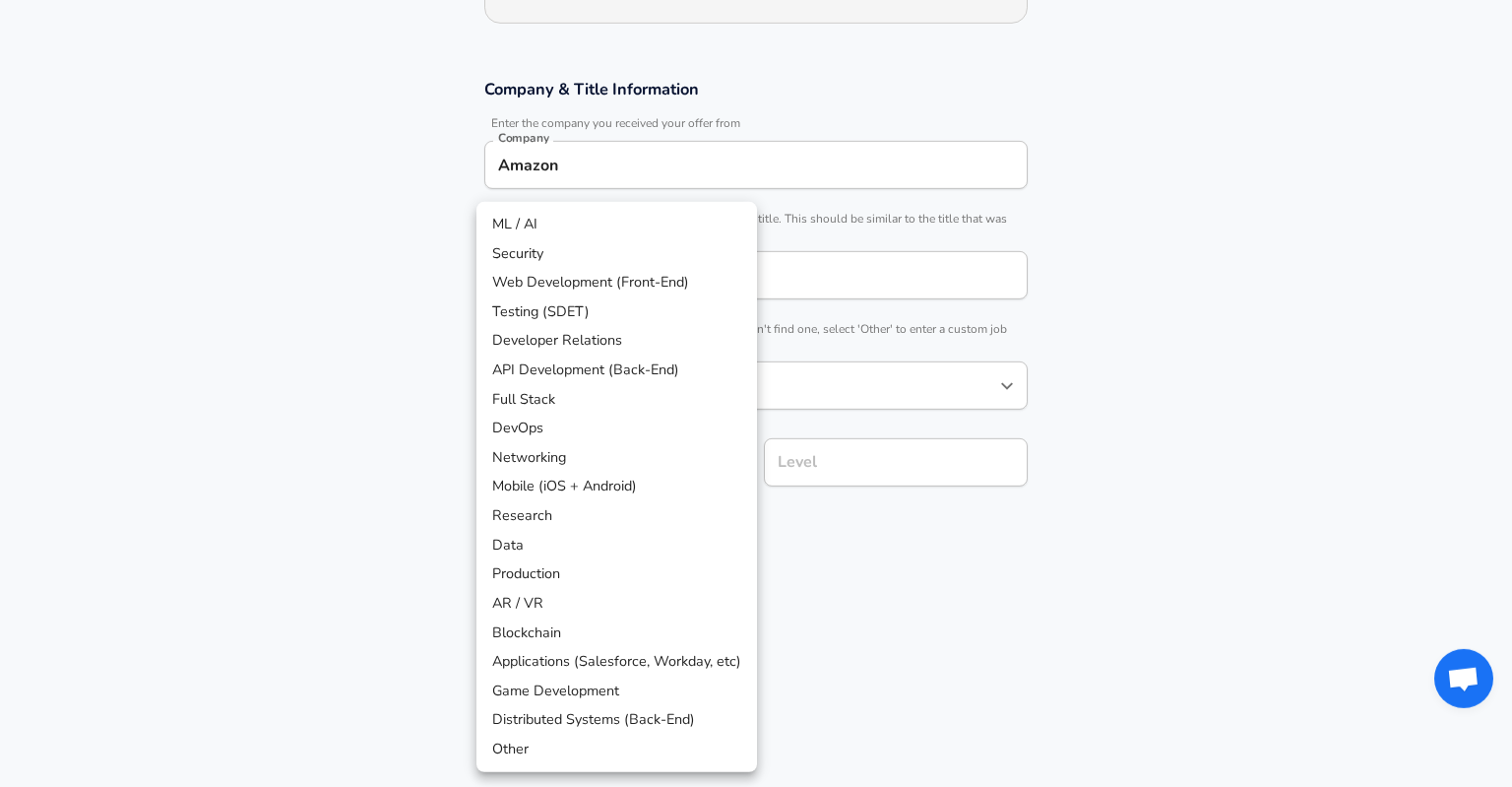 scroll, scrollTop: 355, scrollLeft: 0, axis: vertical 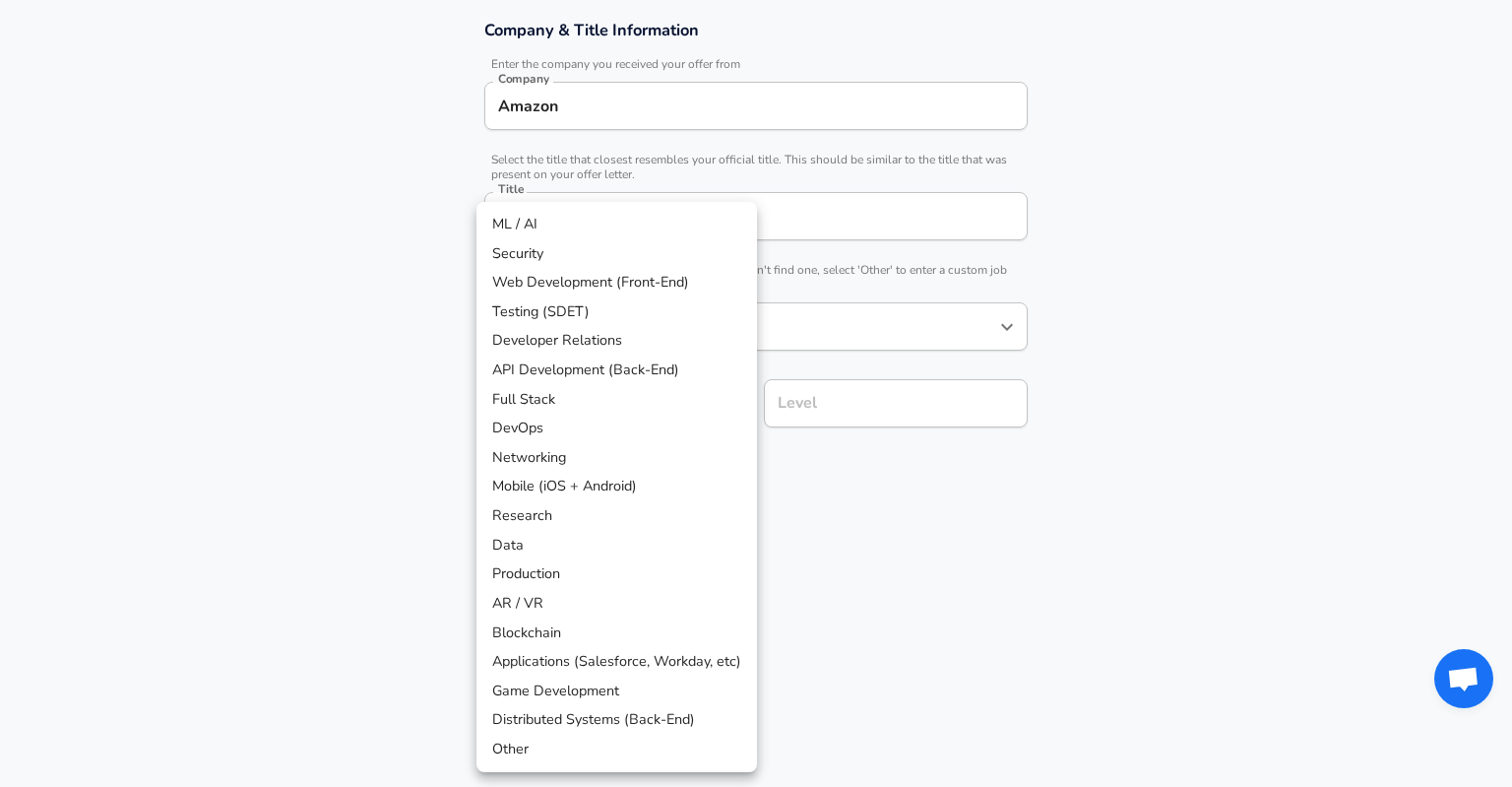 click on "Restart Add Your Salary Upload your offer letter to verify your submission Enhance Privacy and Anonymity No Automatically hides specific fields until there are enough submissions to safely display the full details. More Details Based on your submission and the data points that we have already collected, we will automatically hide and anonymize specific fields if there aren't enough data points to remain sufficiently anonymous. Company & Title Information Enter the company you received your offer from Company Amazon Company Select the title that closest resembles your official title. This should be similar to the title that was present on your offer letter. Title Software Engineer Title Select a job family that best fits your role. If you can't find one, select 'Other' to enter a custom job family Job Family Software Engineer Job Family Select a Specialization that best fits your role. If you can't find one, select 'Other' to enter a custom specialization Select Specialization ​ Level Level" at bounding box center [756, 38] 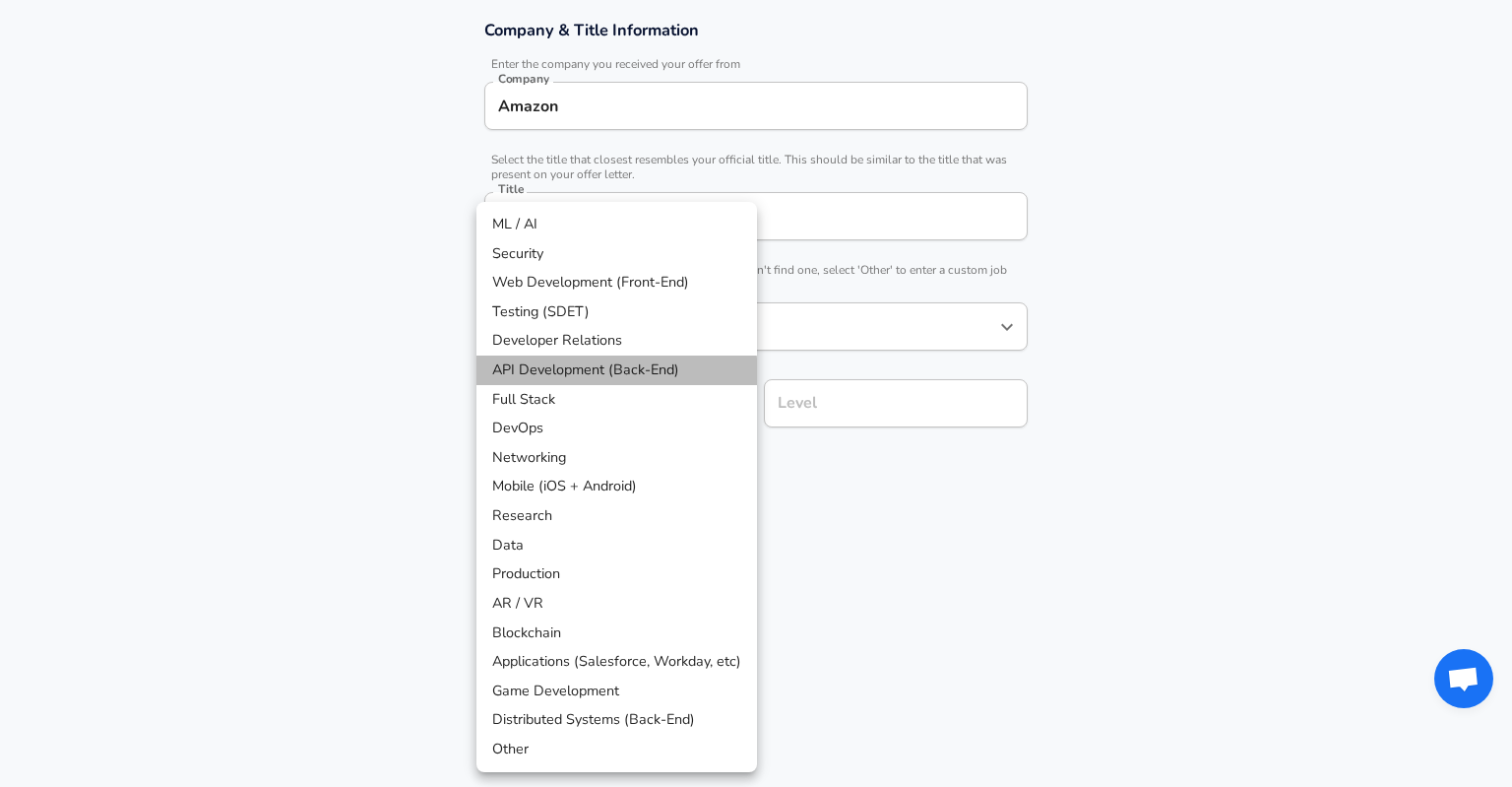 click on "API Development (Back-End)" at bounding box center (616, 370) 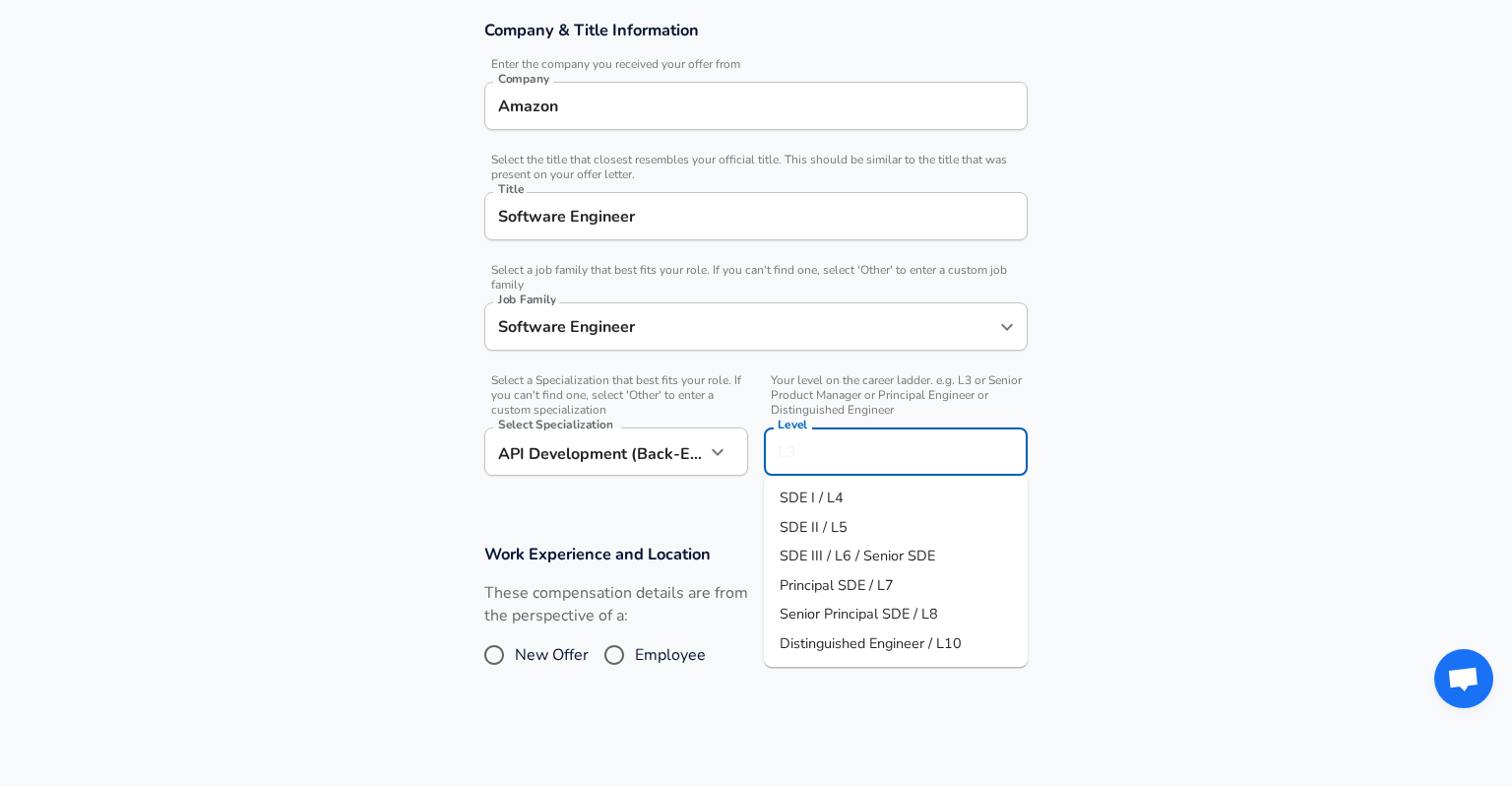 scroll, scrollTop: 394, scrollLeft: 0, axis: vertical 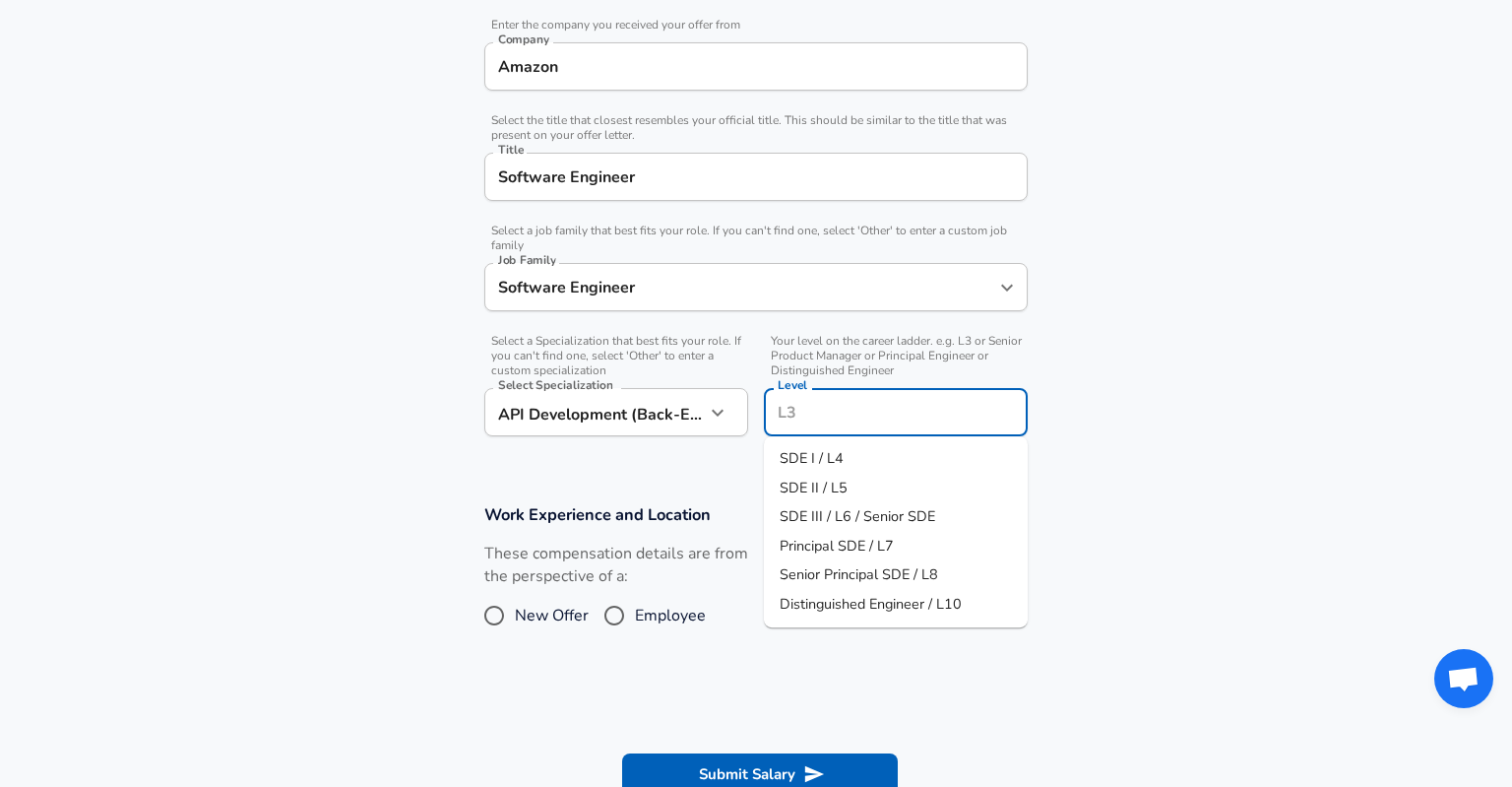click on "Level" at bounding box center (896, 412) 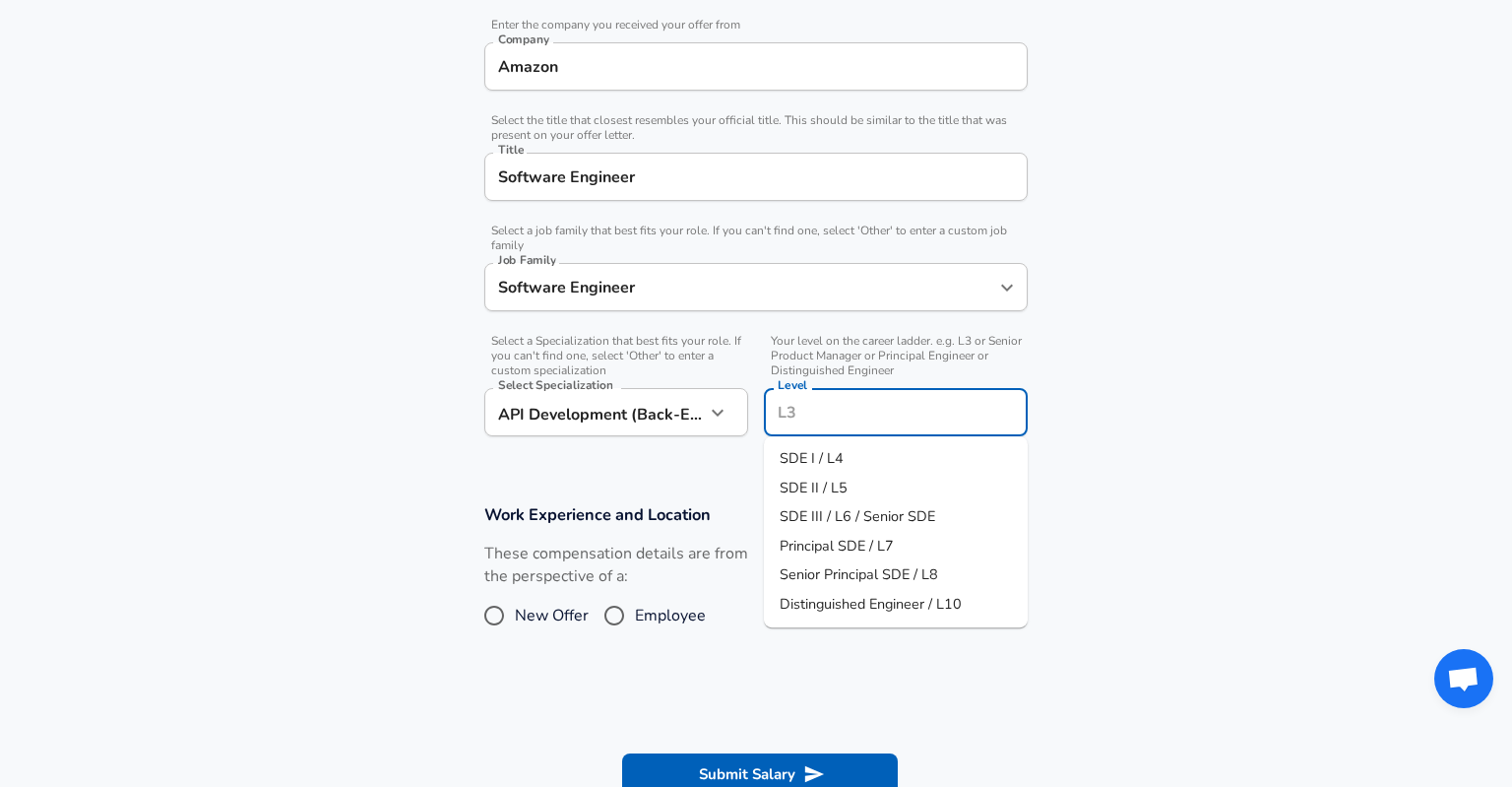 click on "SDE I / L4" at bounding box center (896, 459) 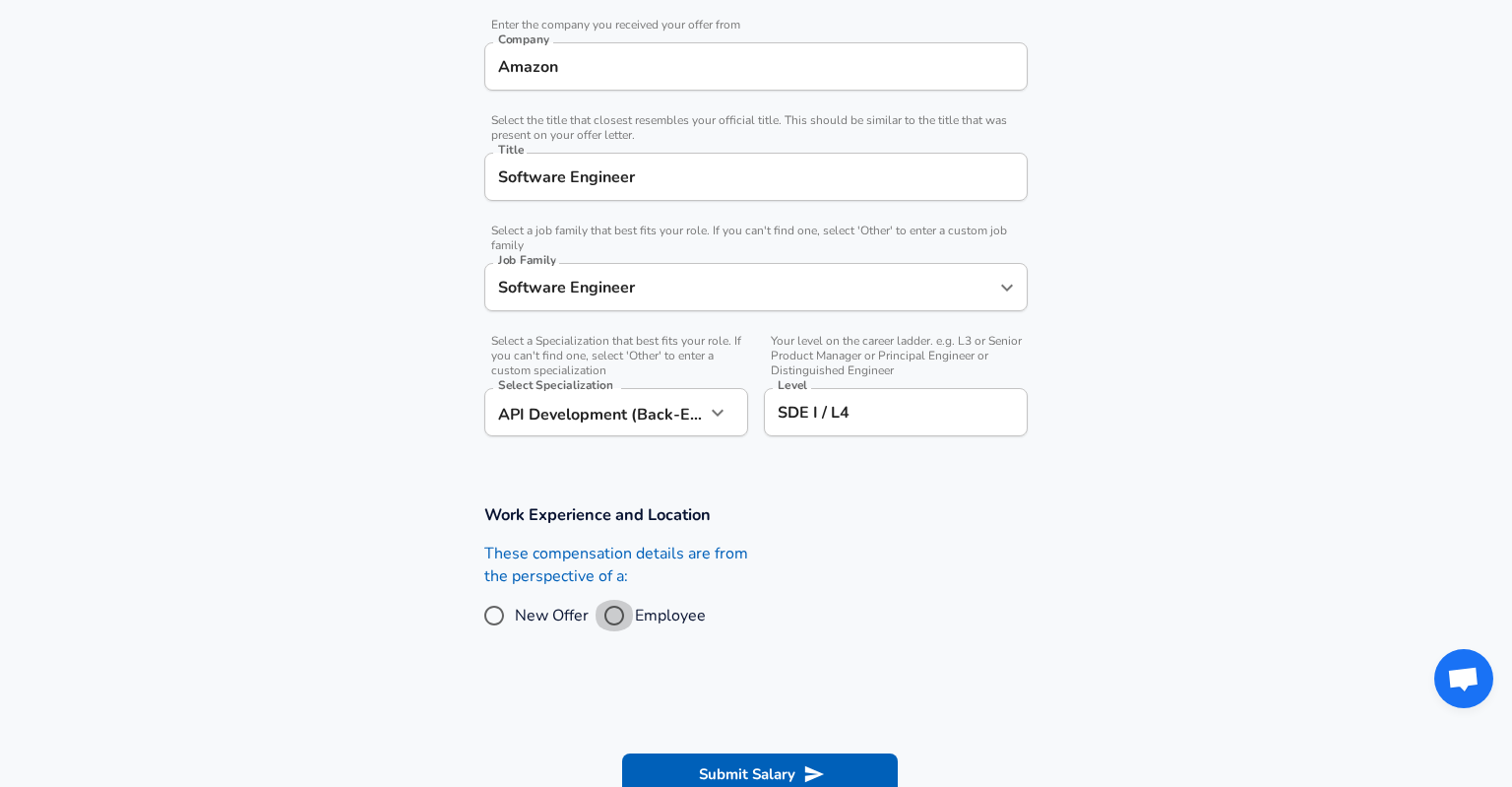 click on "Employee" at bounding box center (614, 616) 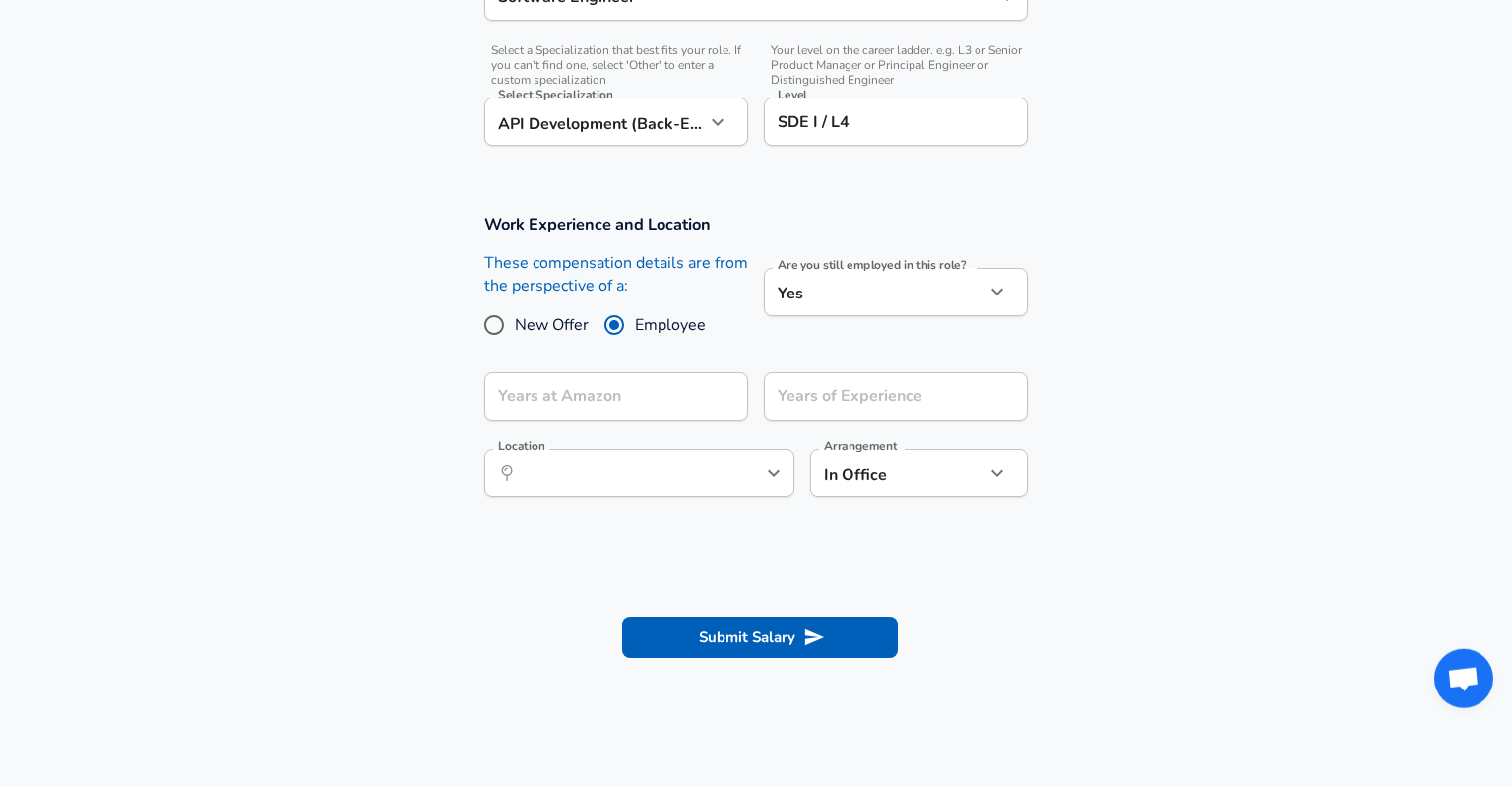 scroll, scrollTop: 694, scrollLeft: 0, axis: vertical 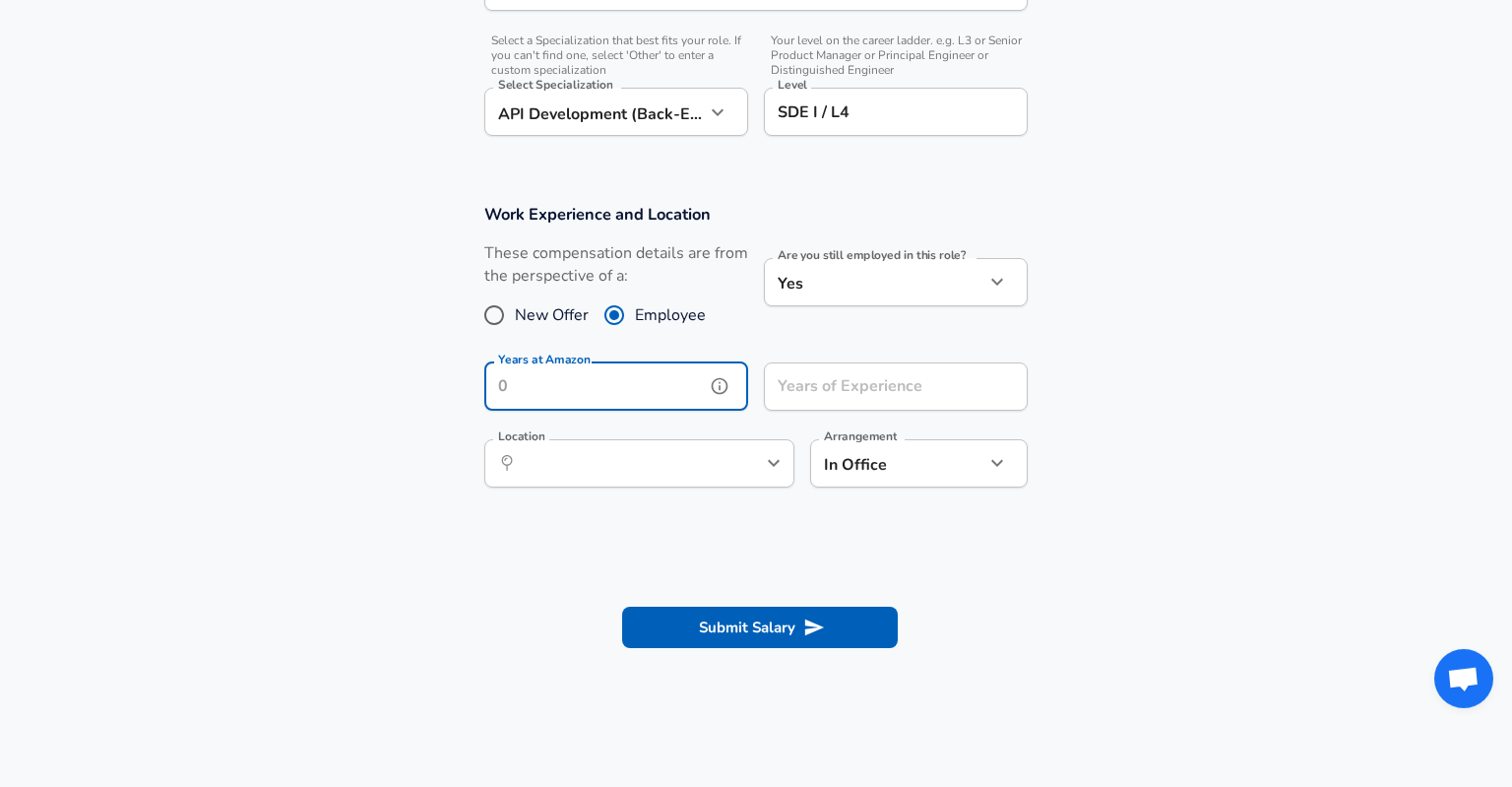 click on "Years at Amazon" at bounding box center [595, 386] 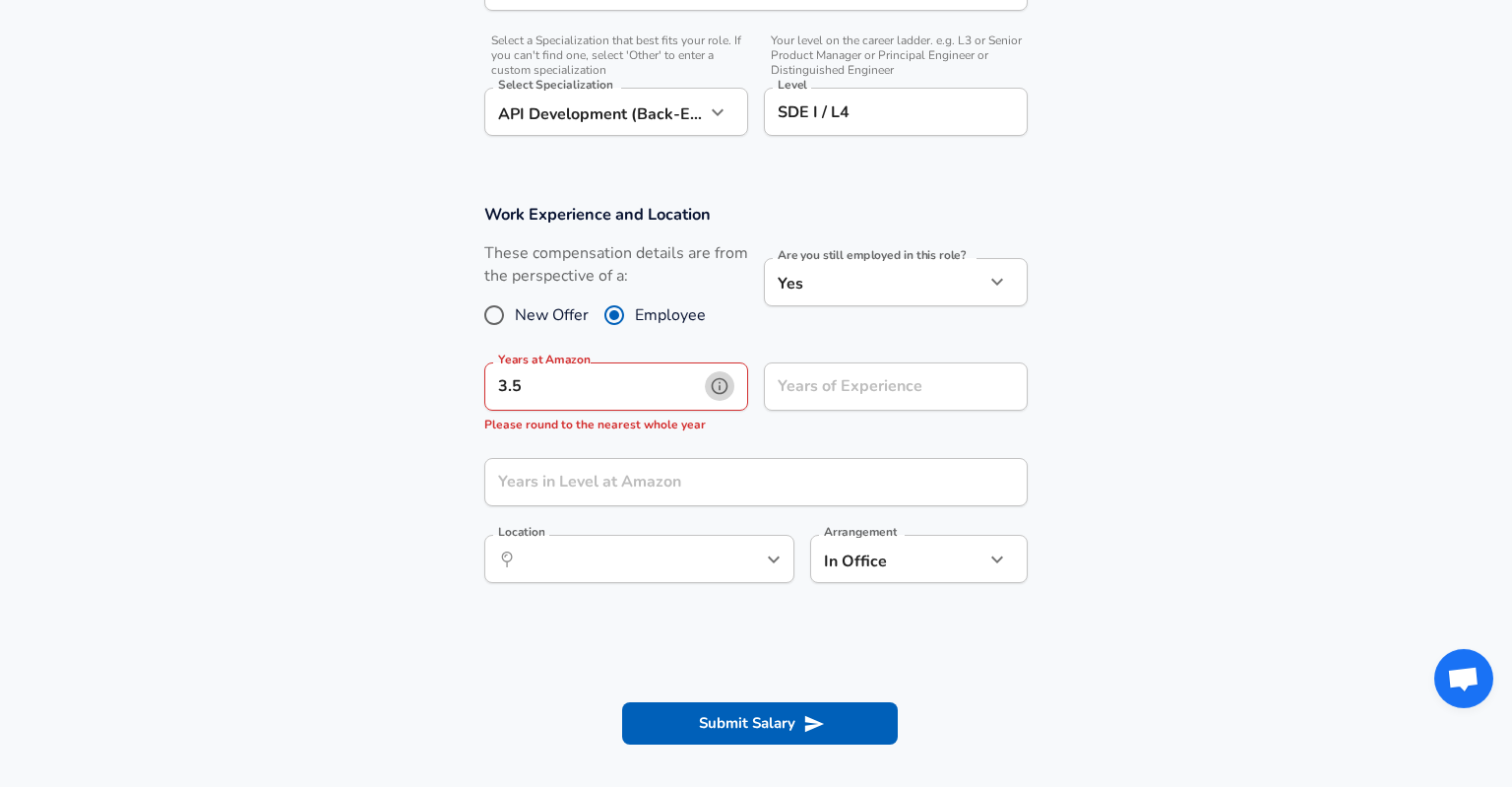 click 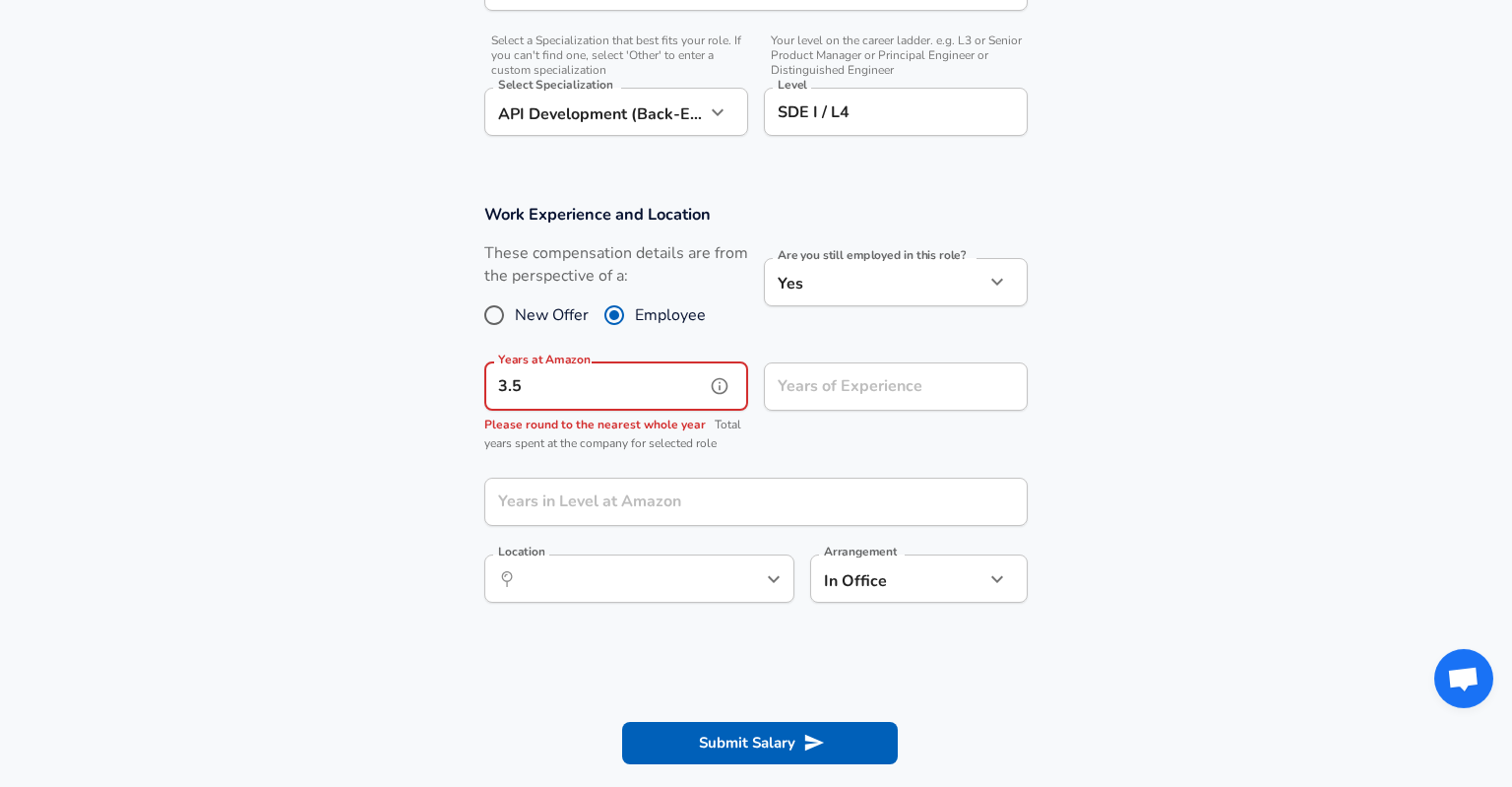 click on "3.5" at bounding box center (595, 386) 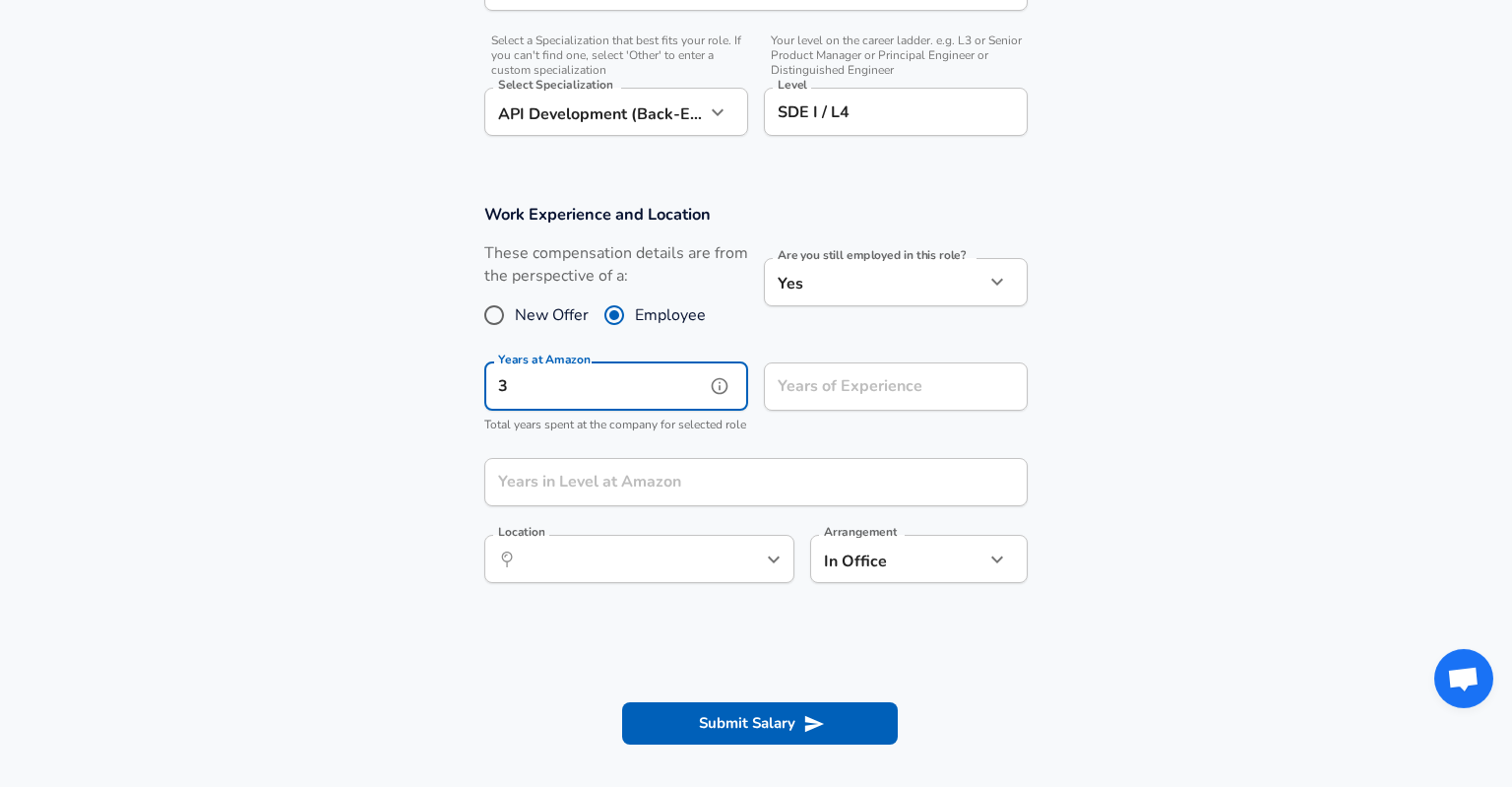 type on "3" 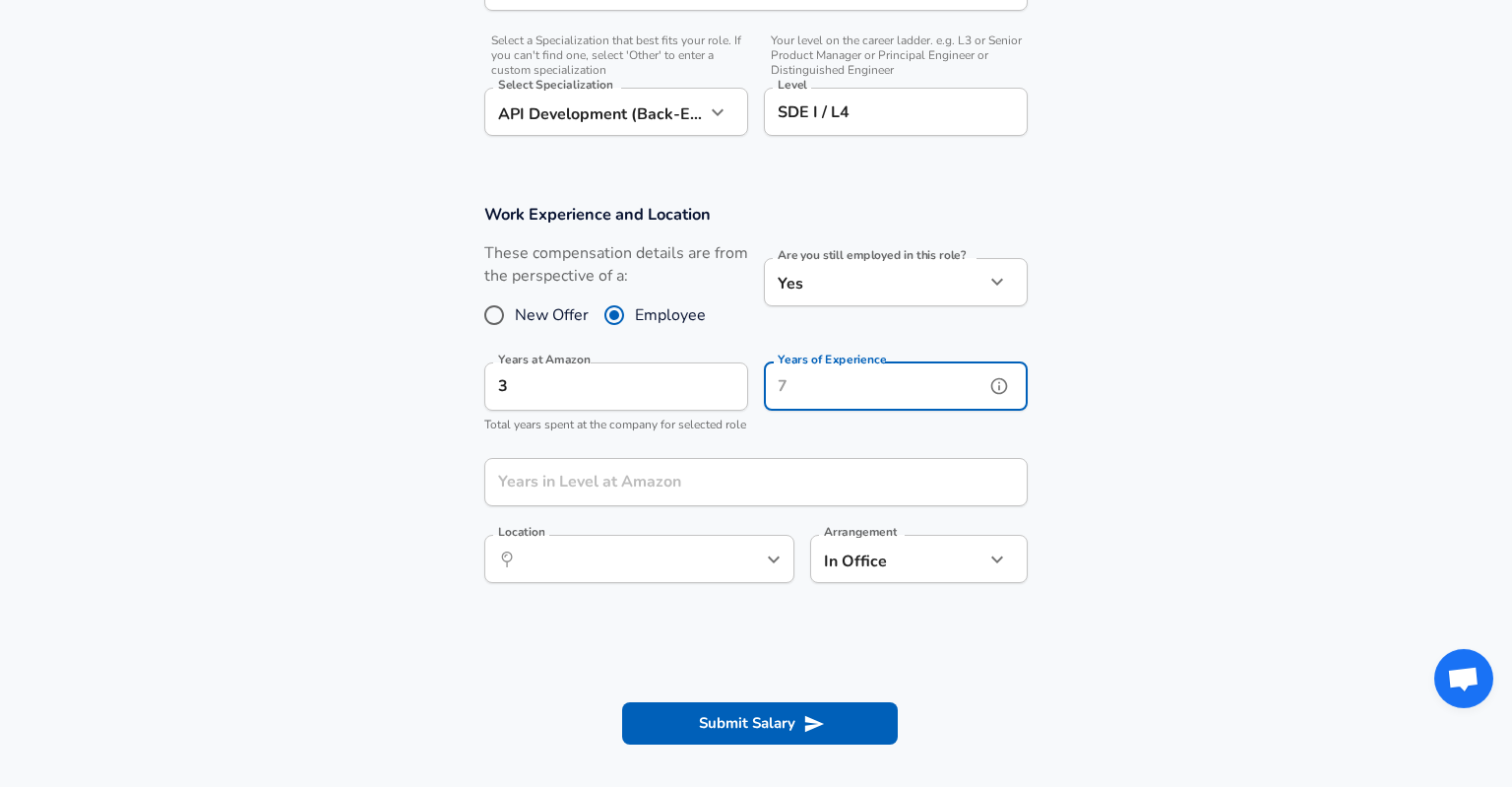 click on "Years of Experience" at bounding box center (874, 386) 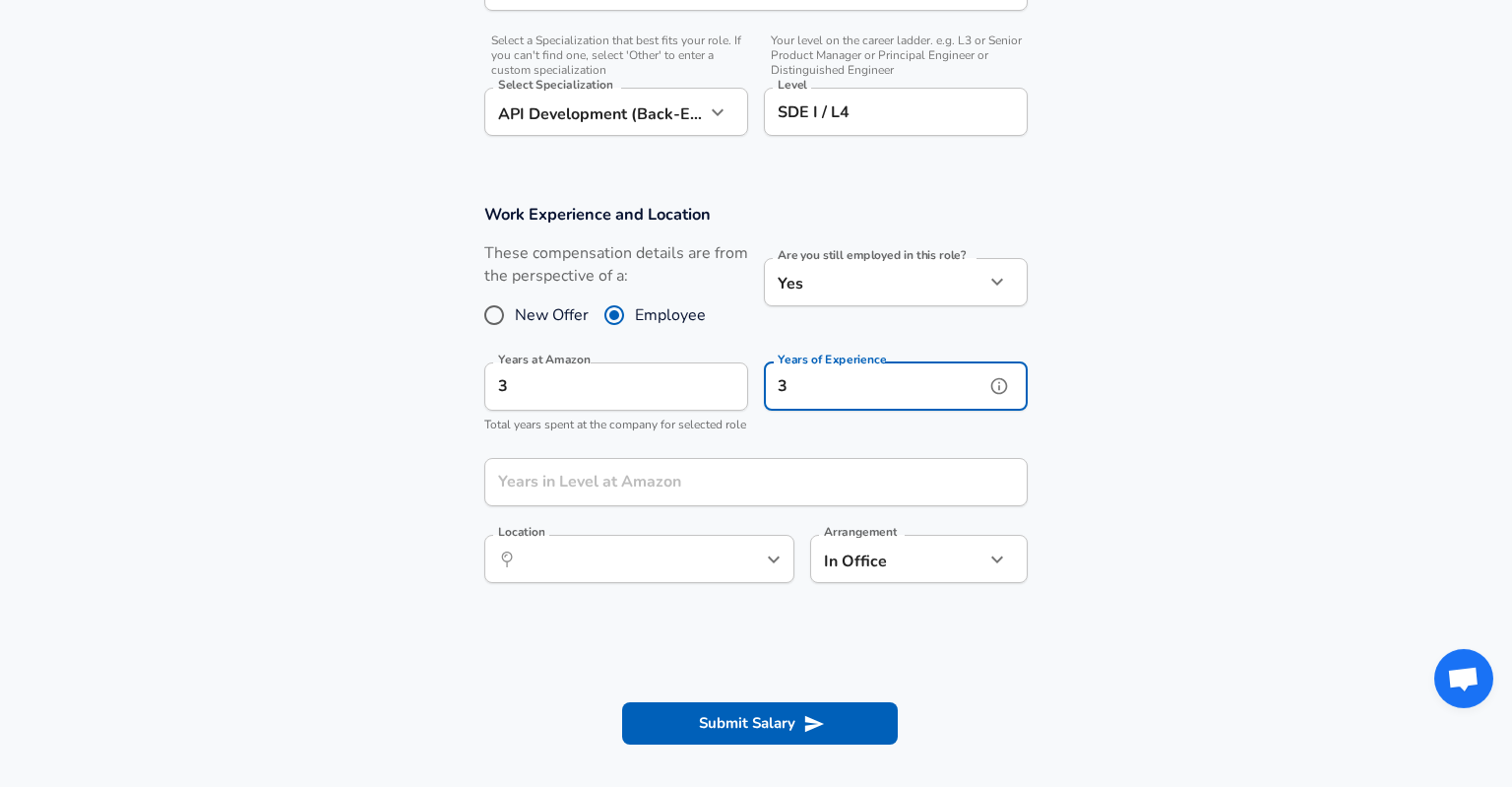 type on "3" 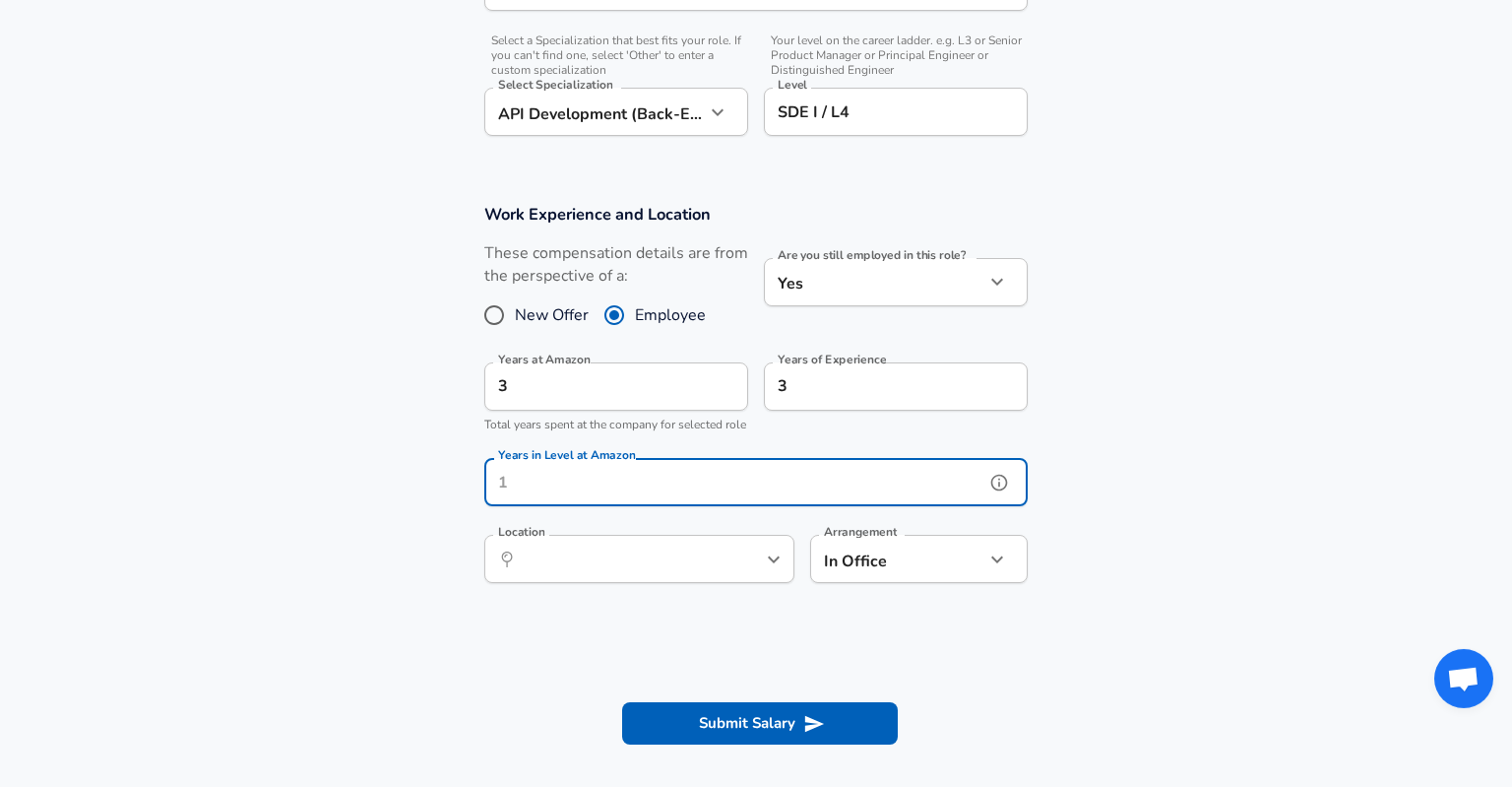 click on "Years in Level at Amazon" at bounding box center [734, 482] 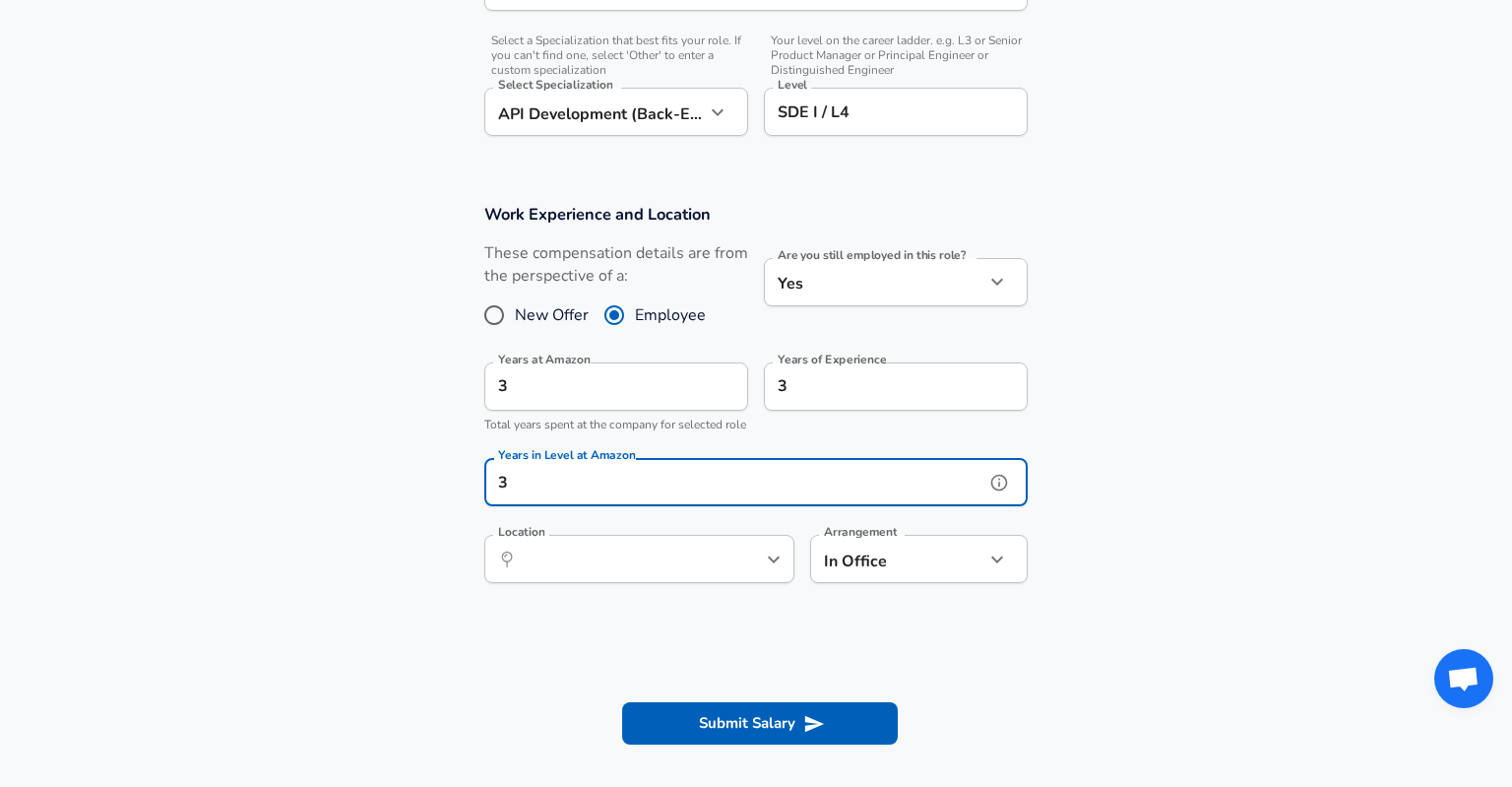 type on "3" 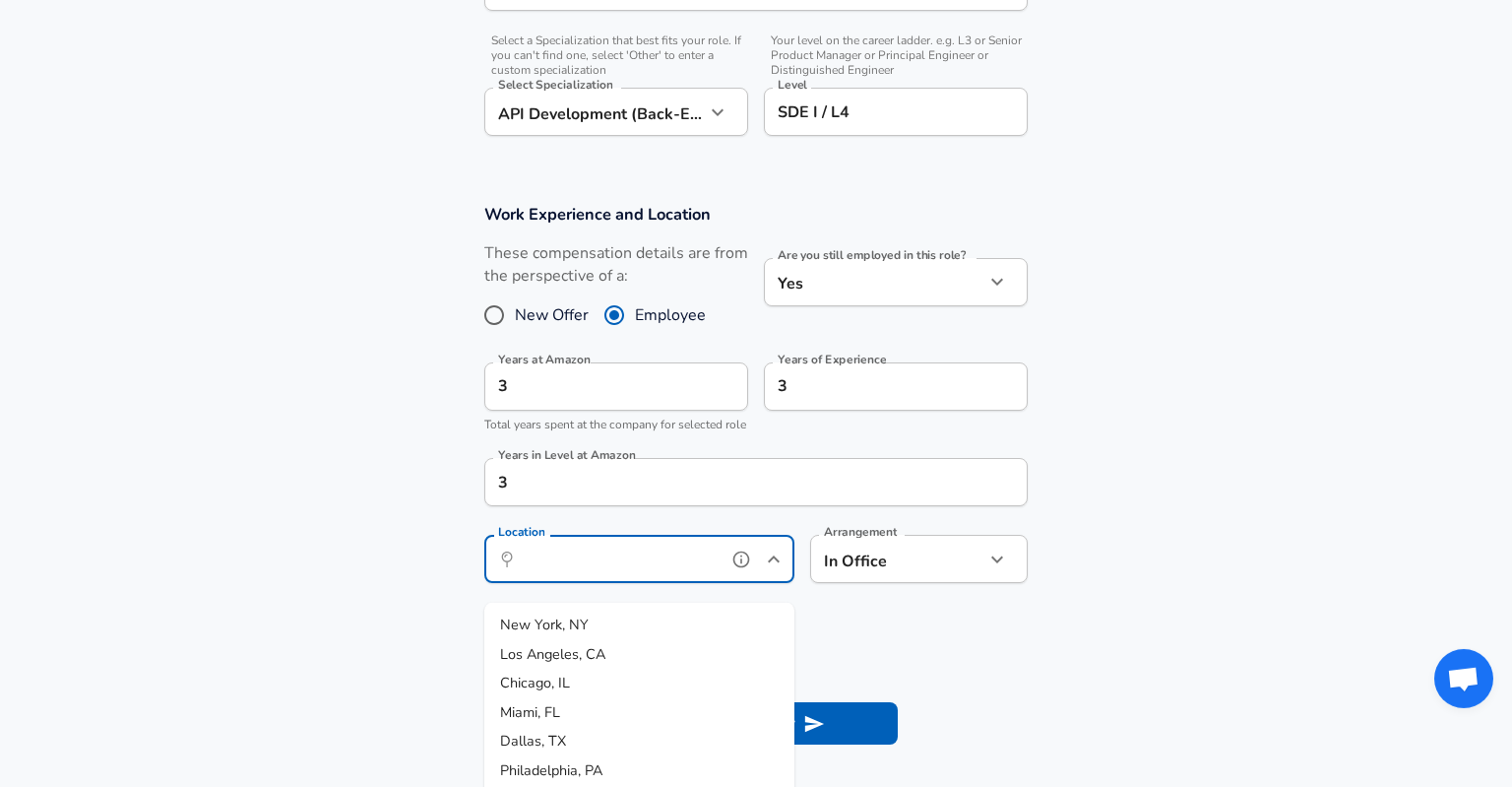 click on "Location" at bounding box center [617, 558] 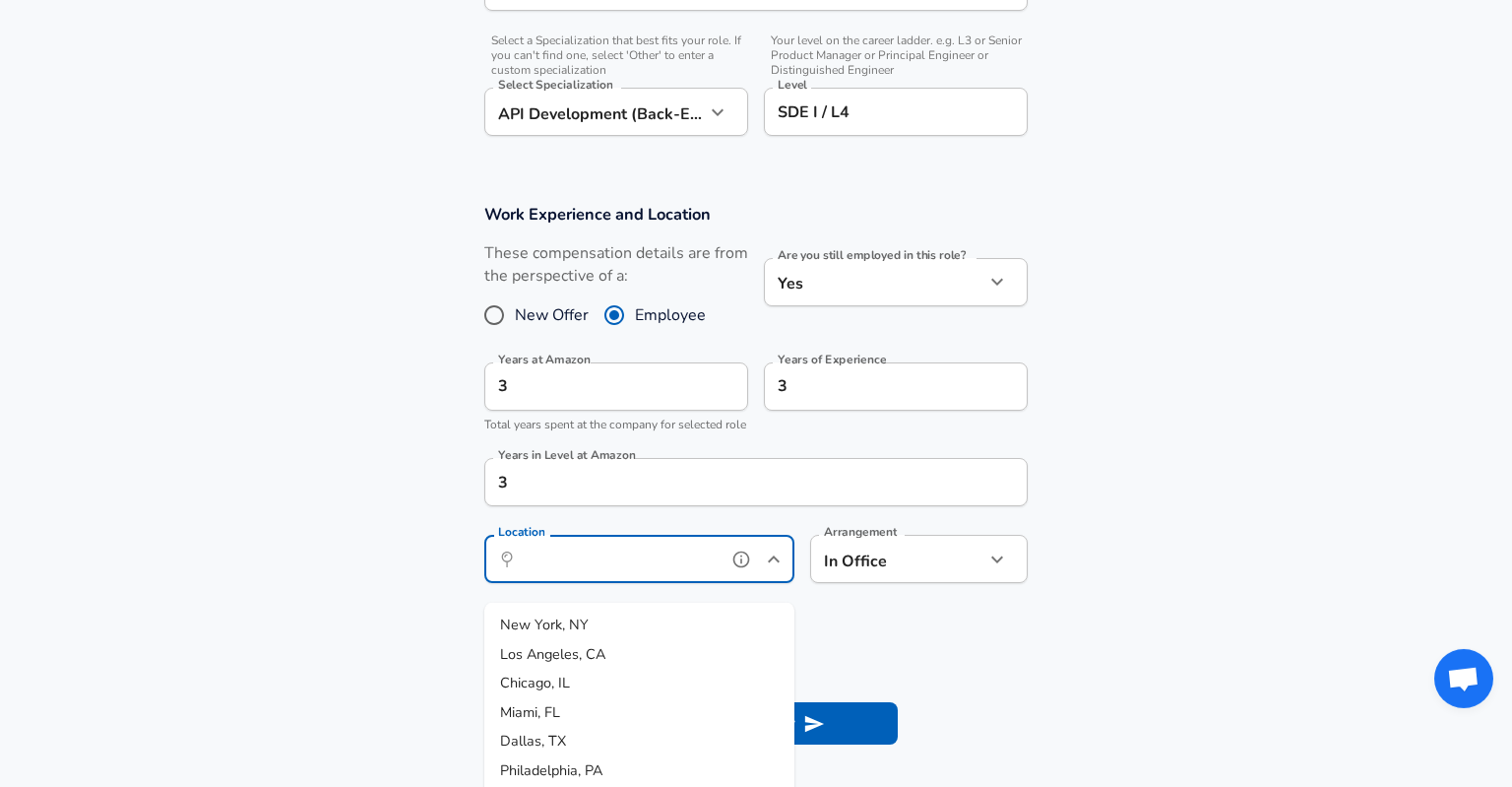 scroll, scrollTop: 21, scrollLeft: 0, axis: vertical 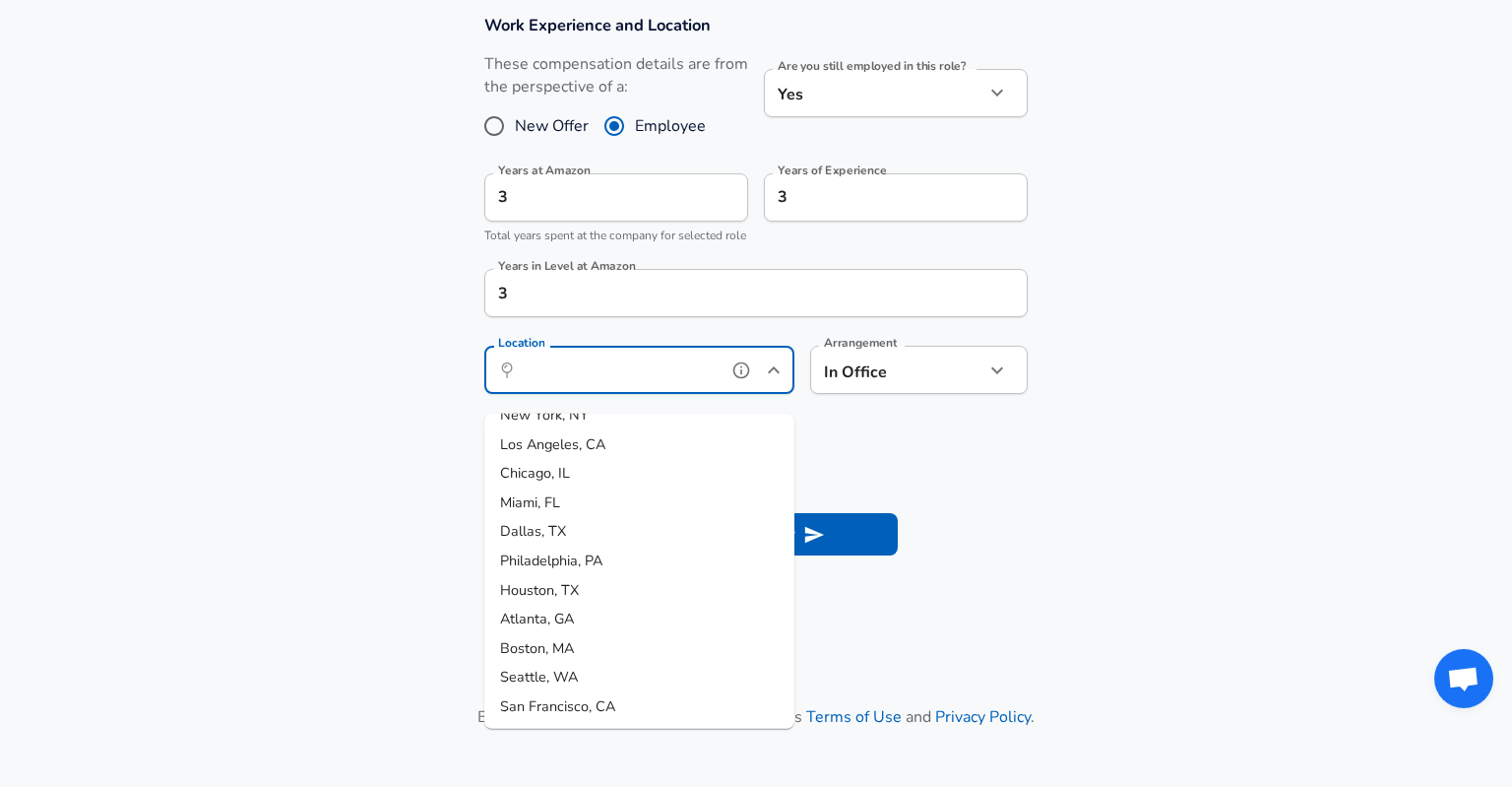 click on "Seattle, WA" at bounding box center [538, 677] 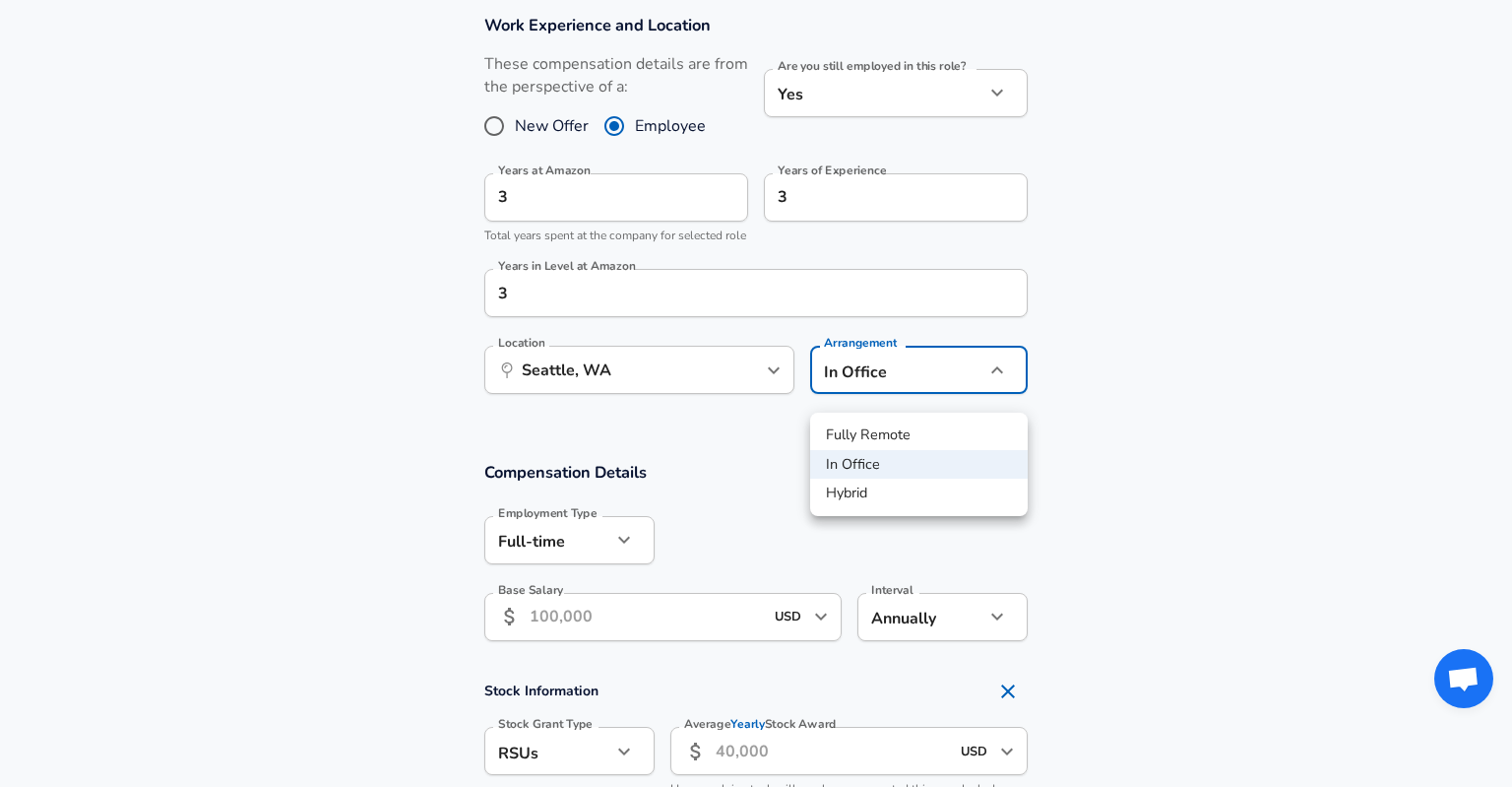 click on "Restart Add Your Salary Upload your offer letter to verify your submission Enhance Privacy and Anonymity No Automatically hides specific fields until there are enough submissions to safely display the full details. More Details Based on your submission and the data points that we have already collected, we will automatically hide and anonymize specific fields if there aren't enough data points to remain sufficiently anonymous. Company & Title Information Enter the company you received your offer from Company Amazon Company Select the title that closest resembles your official title. This should be similar to the title that was present on your offer letter. Title Software Engineer Title Select a job family that best fits your role. If you can't find one, select 'Other' to enter a custom job family Job Family Software Engineer Job Family Select a Specialization that best fits your role. If you can't find one, select 'Other' to enter a custom specialization Select Specialization Select Specialization" at bounding box center (756, -491) 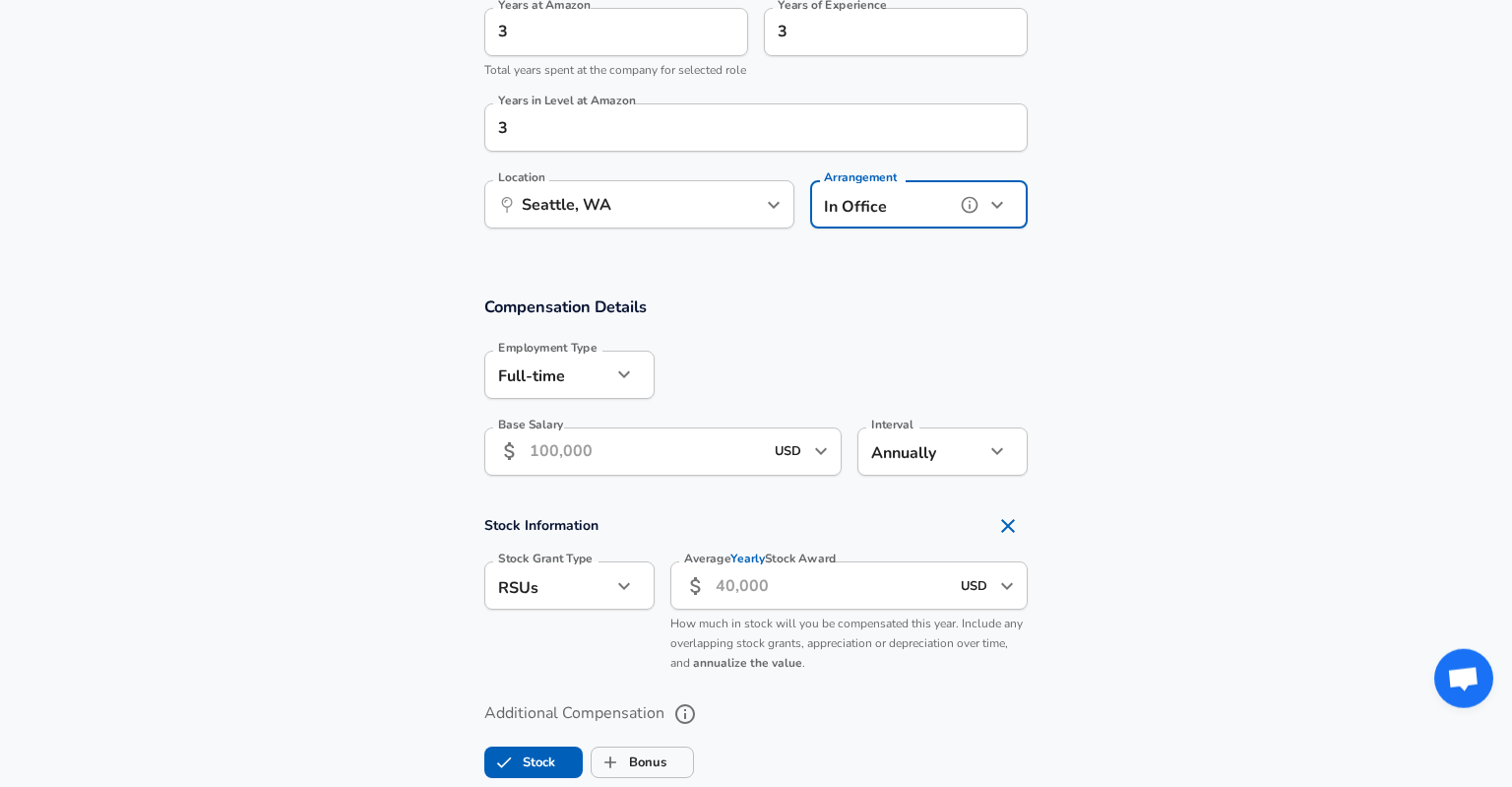 scroll, scrollTop: 1053, scrollLeft: 0, axis: vertical 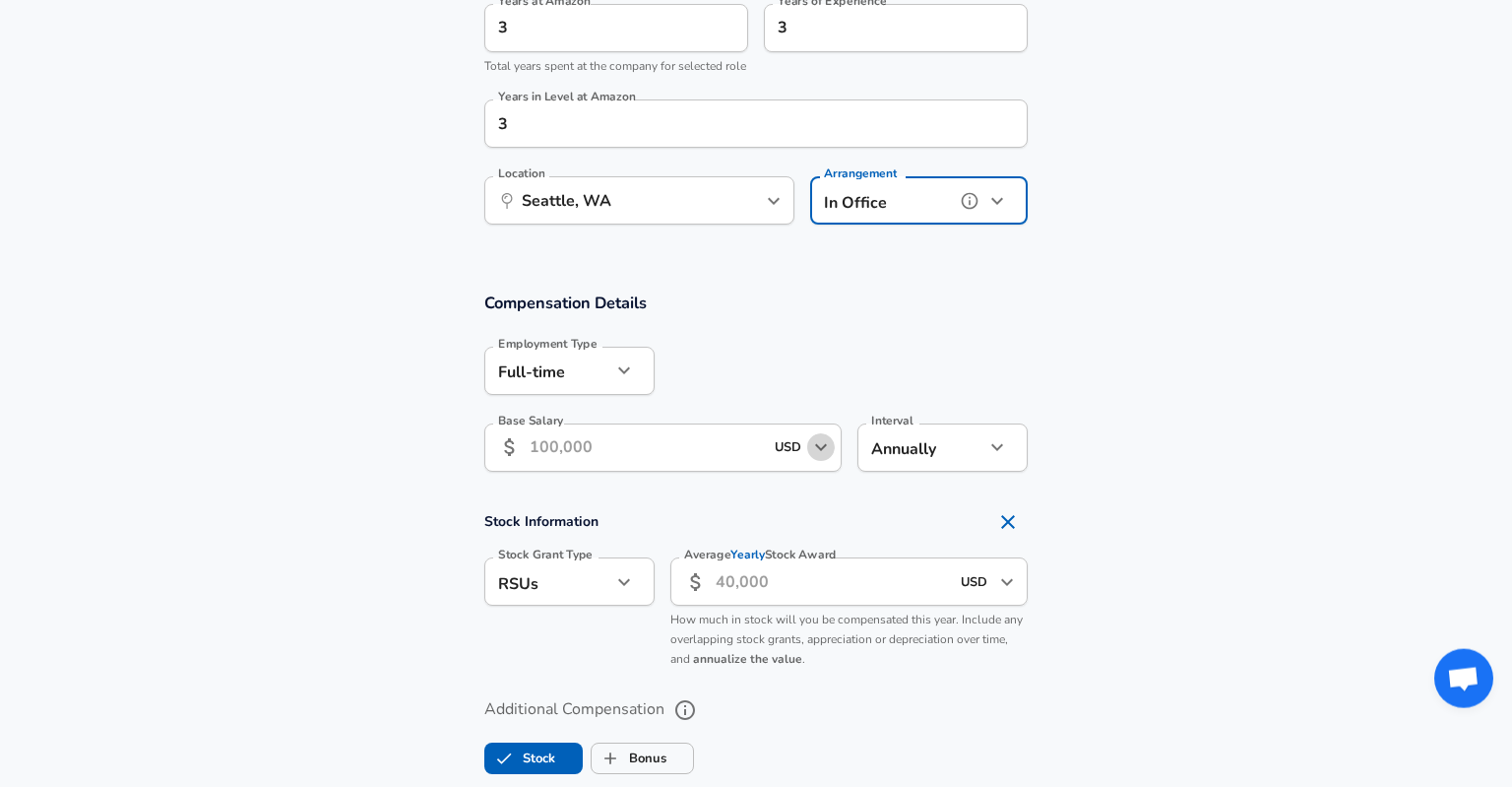 click 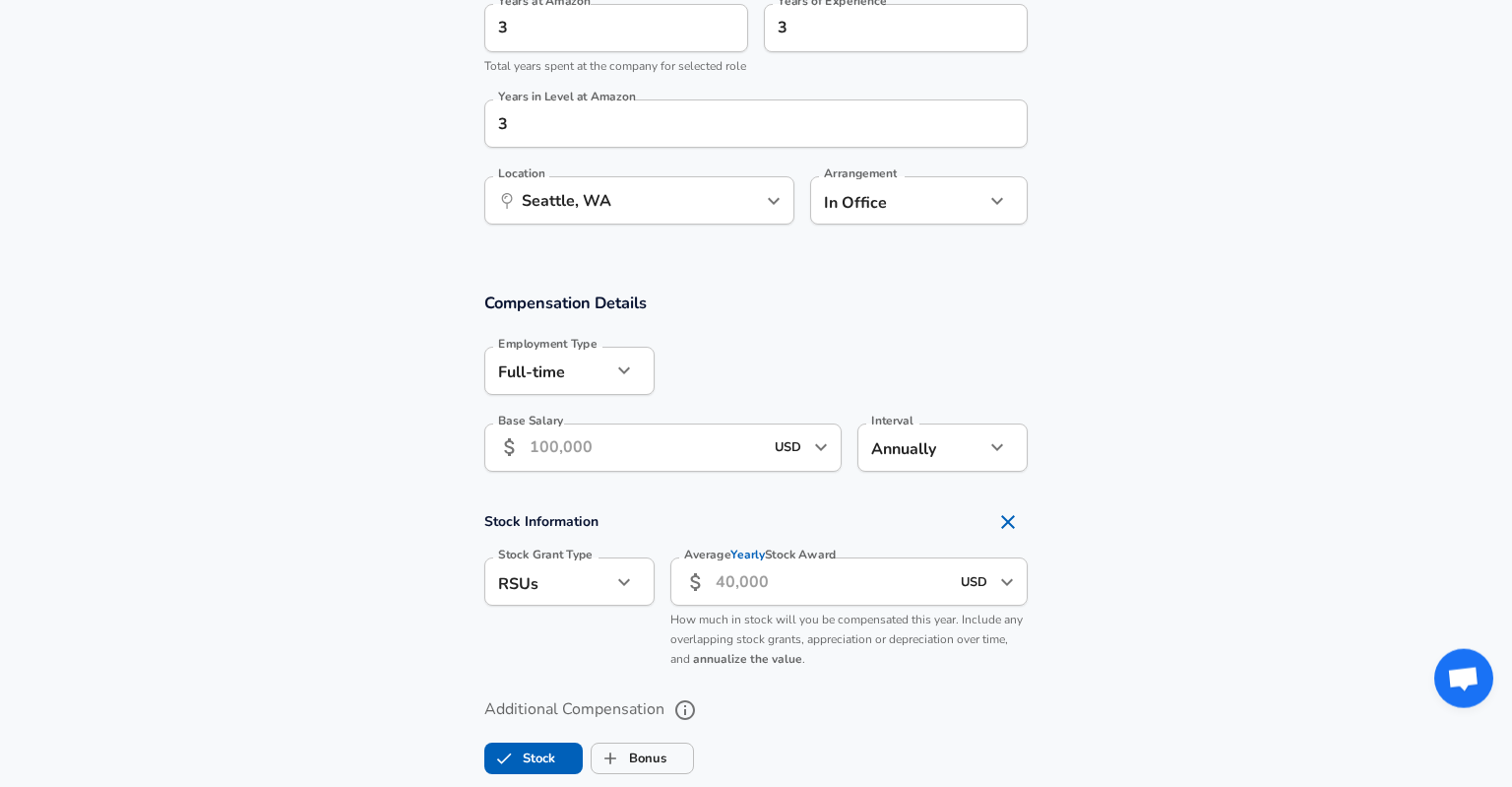 click on "Base Salary" at bounding box center [646, 447] 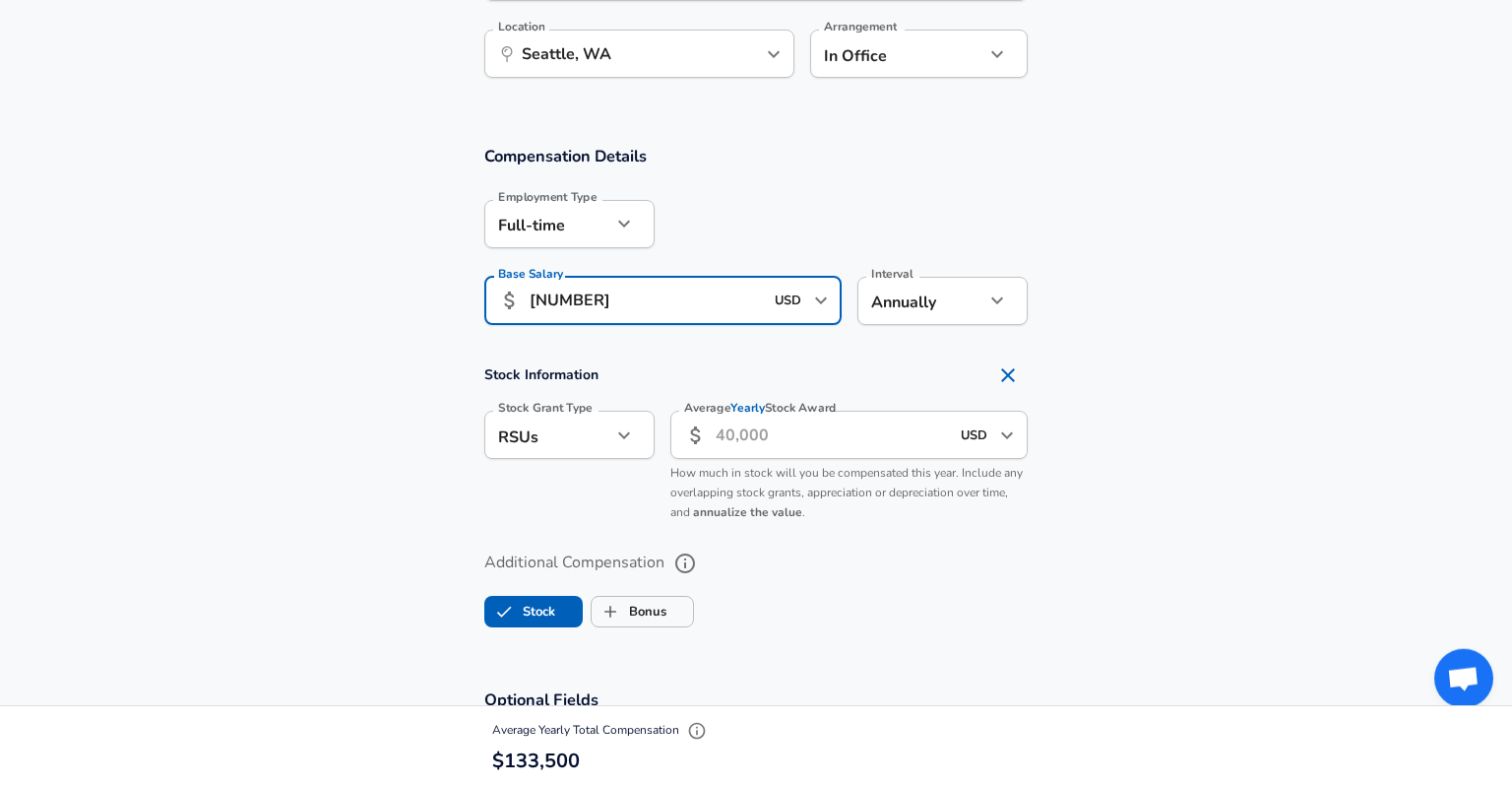scroll, scrollTop: 1226, scrollLeft: 0, axis: vertical 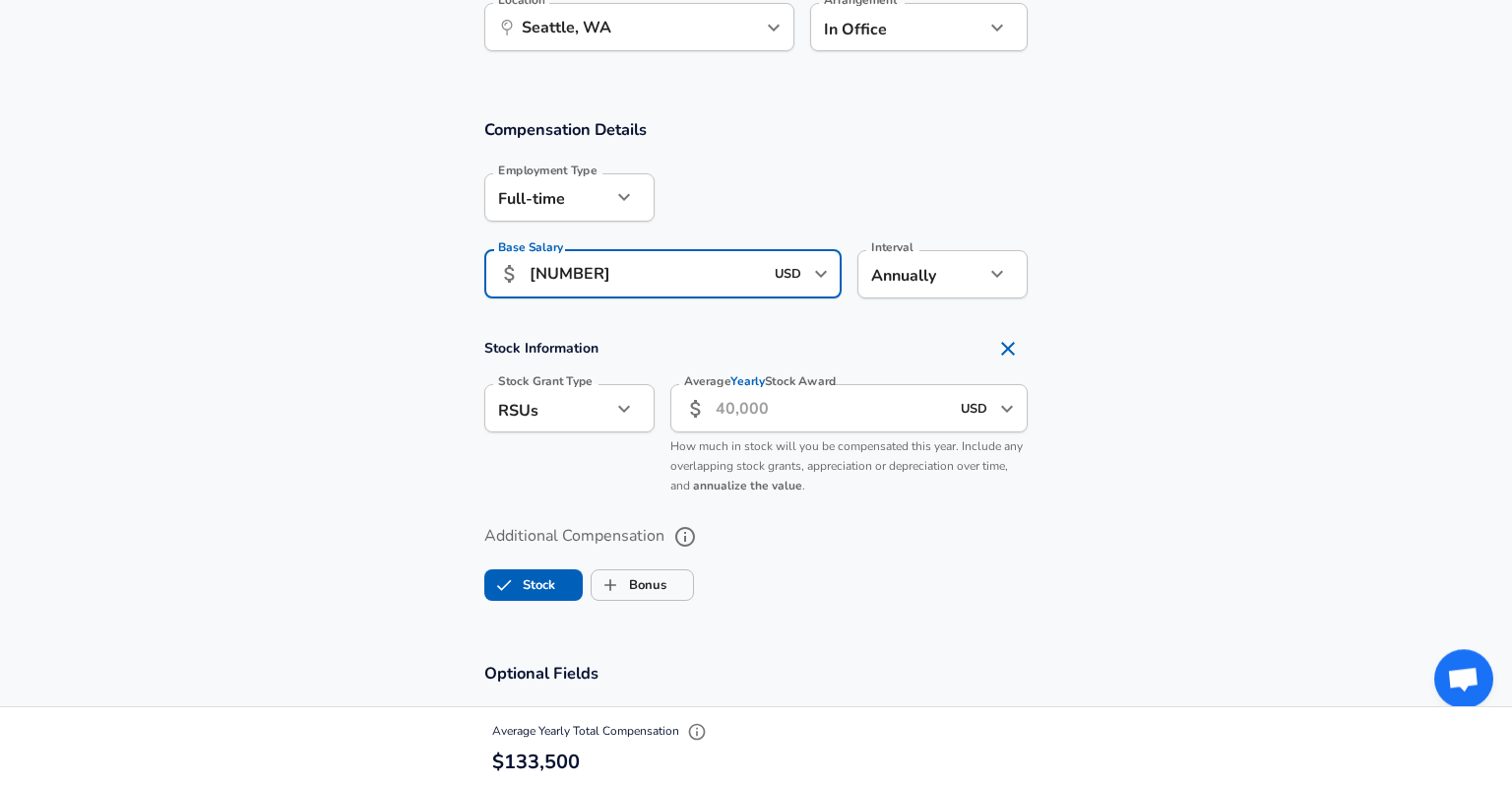 type on "[NUMBER]" 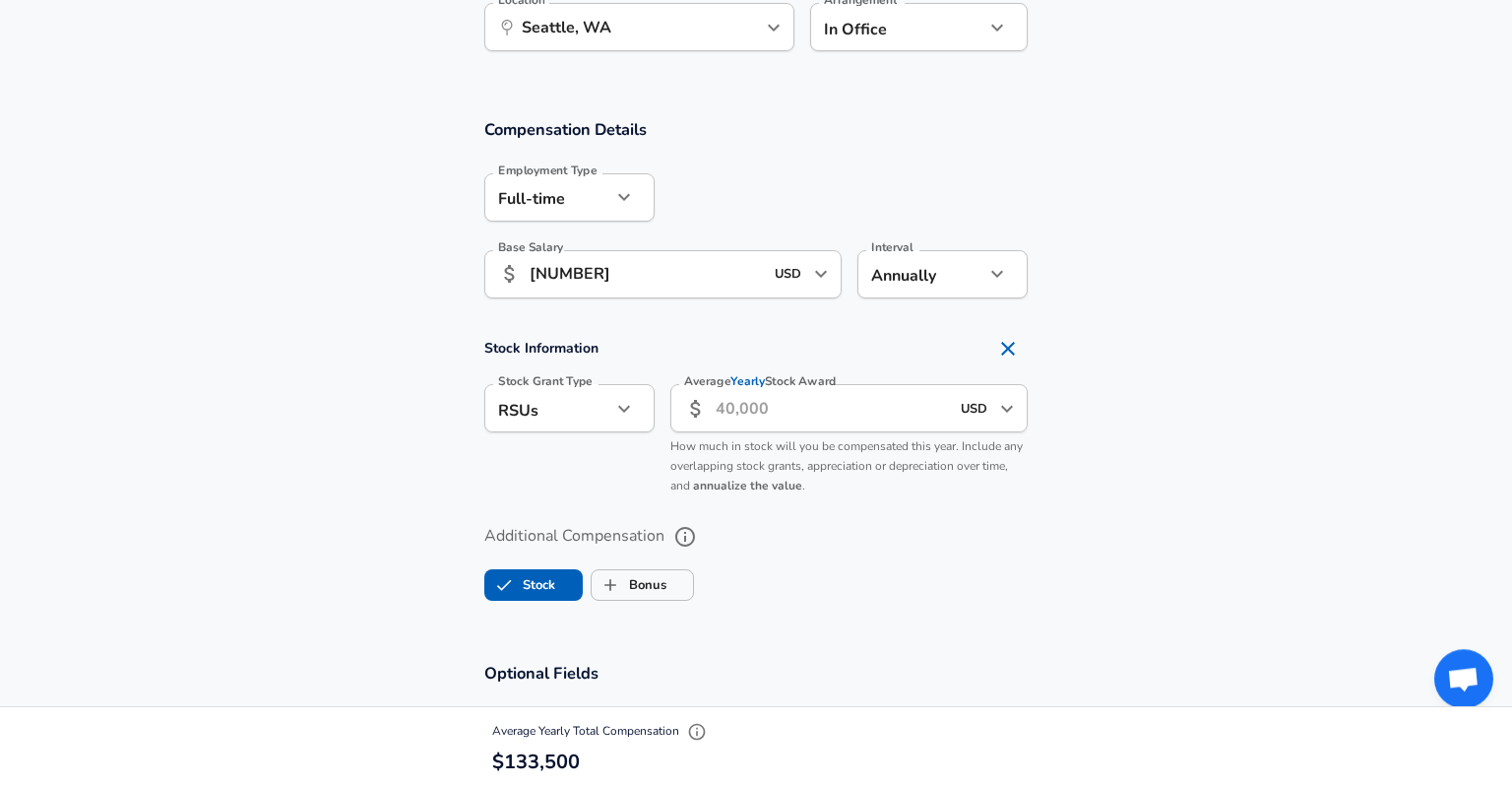 click on "Average  Yearly  Stock Award" at bounding box center [832, 408] 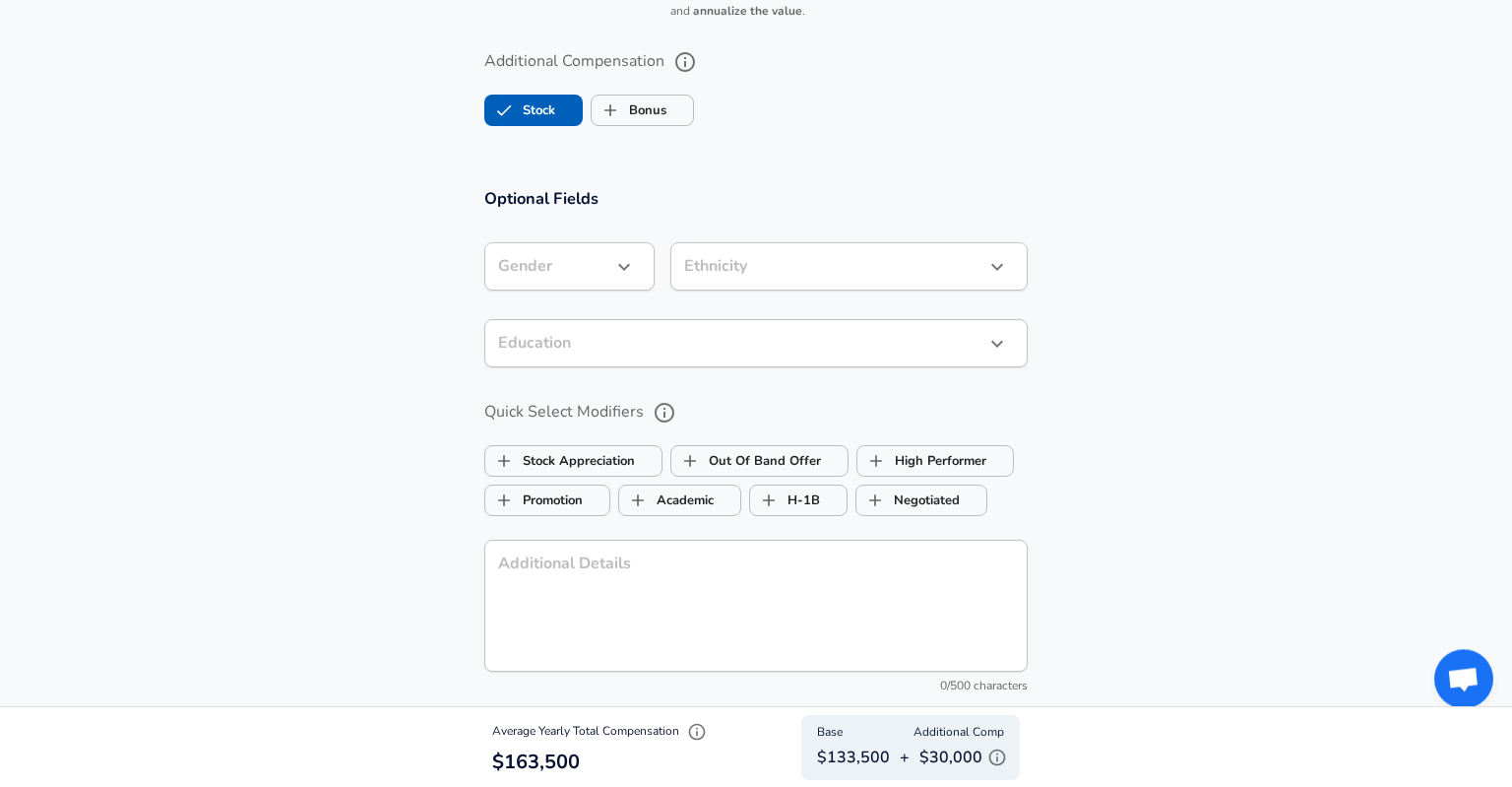 scroll, scrollTop: 1703, scrollLeft: 0, axis: vertical 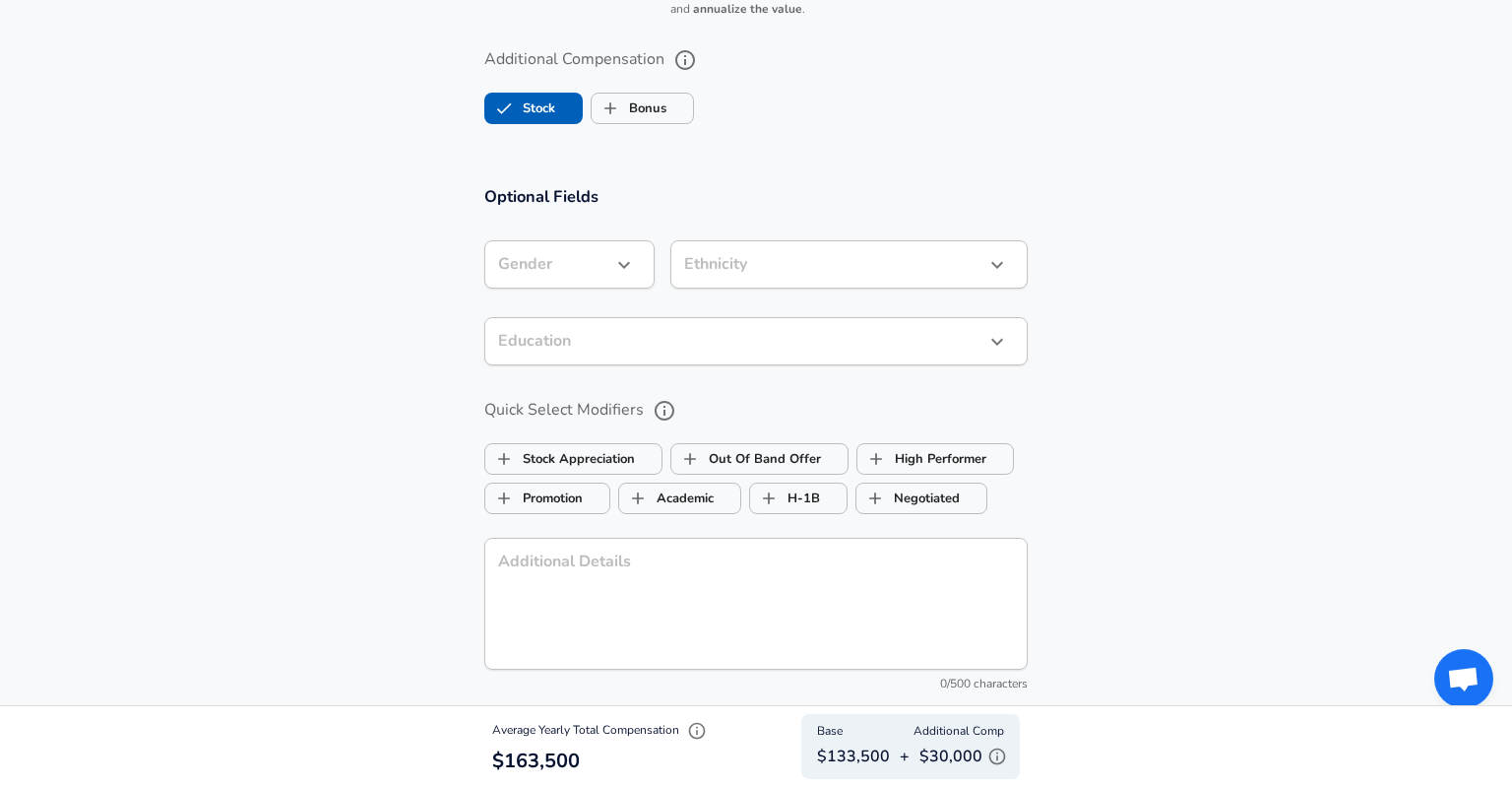 type on "30,000" 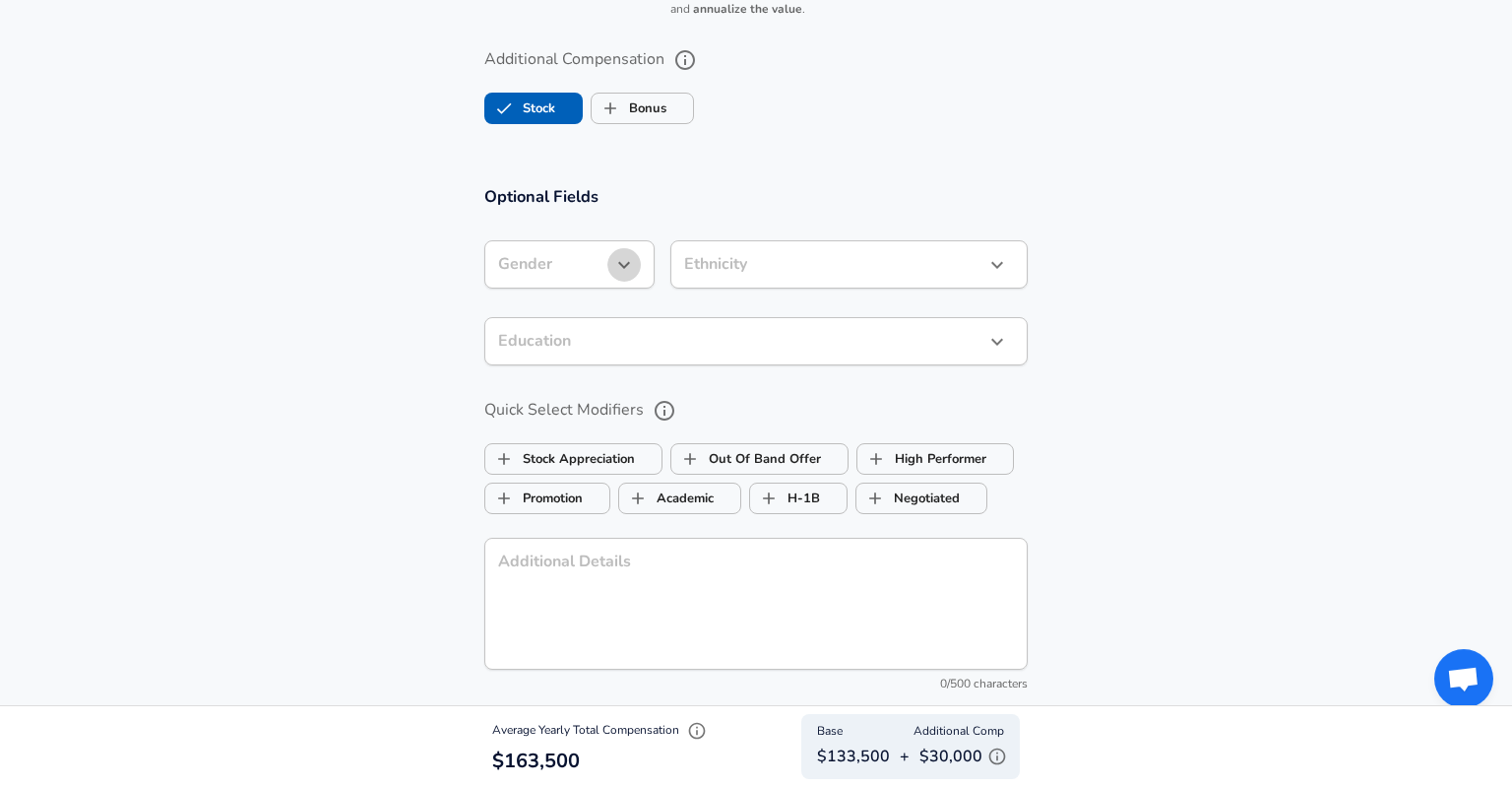 click 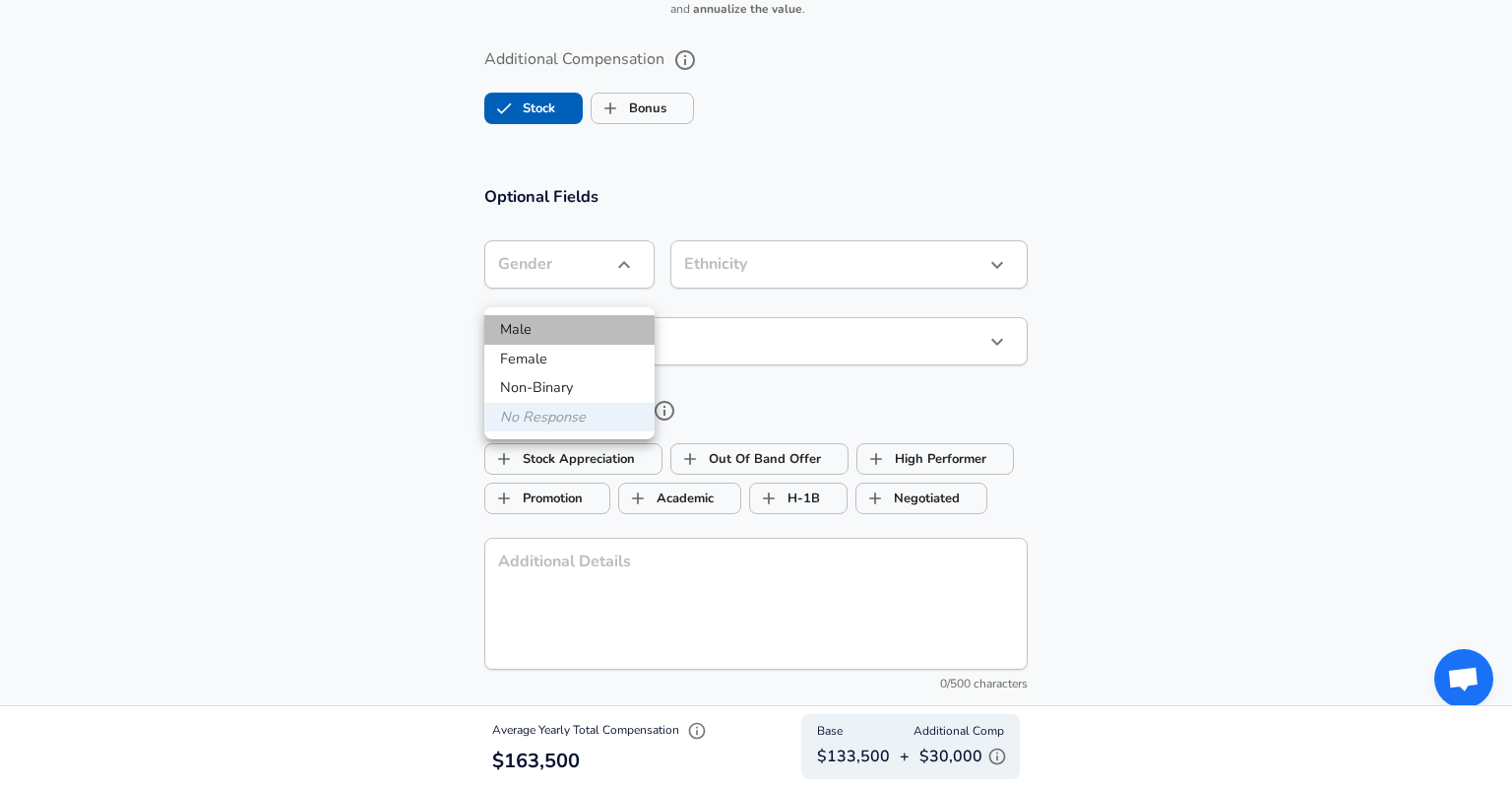 click on "Male" at bounding box center [569, 330] 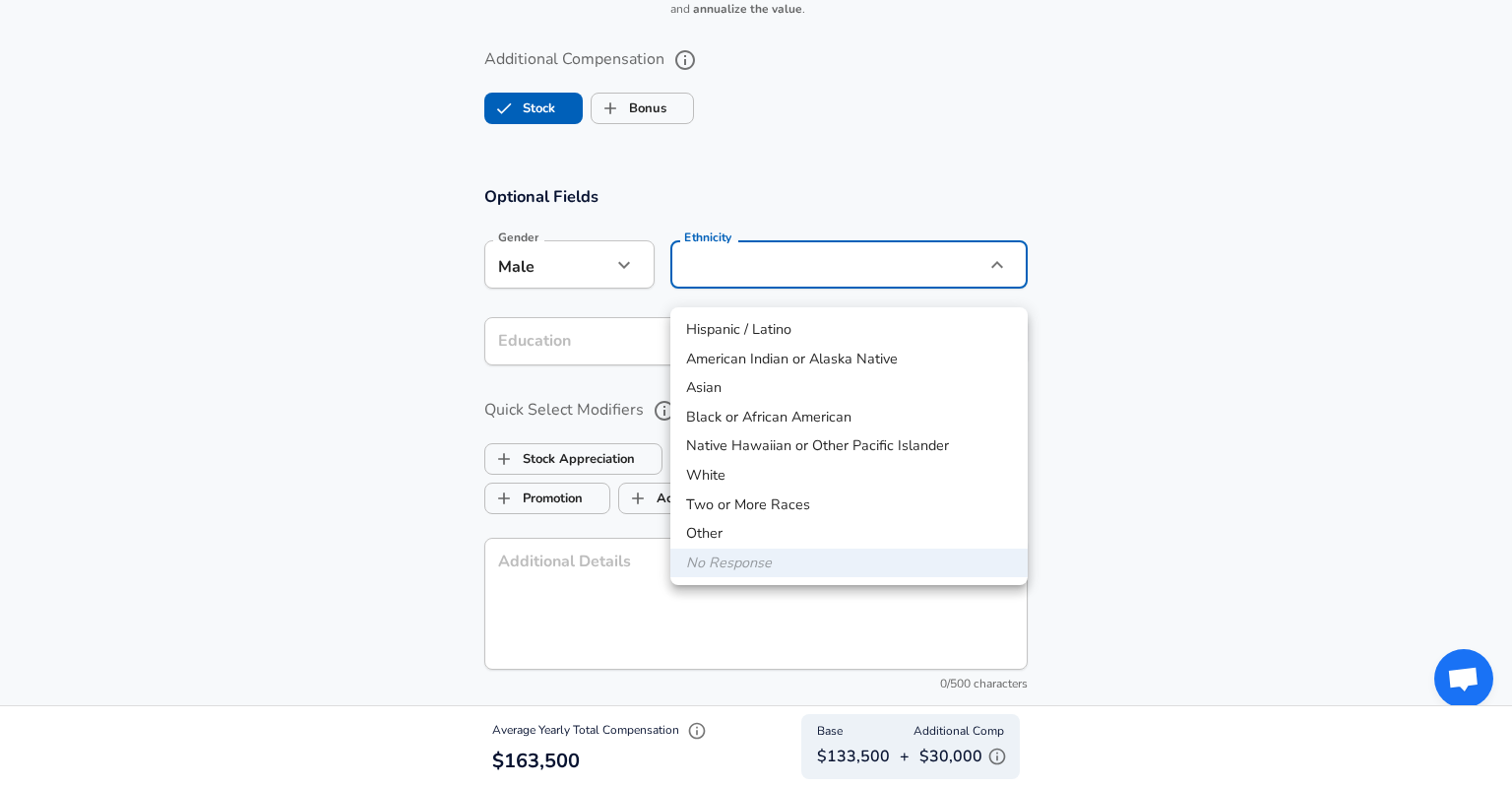 click on "Restart Add Your Salary Upload your offer letter to verify your submission Enhance Privacy and Anonymity No Automatically hides specific fields until there are enough submissions to safely display the full details. More Details Based on your submission and the data points that we have already collected, we will automatically hide and anonymize specific fields if there aren't enough data points to remain sufficiently anonymous. Company & Title Information Enter the company you received your offer from Company Amazon Company Select the title that closest resembles your official title. This should be similar to the title that was present on your offer letter. Title Software Engineer Title Select a job family that best fits your role. If you can't find one, select 'Other' to enter a custom job family Job Family Software Engineer Job Family Select a Specialization that best fits your role. If you can't find one, select 'Other' to enter a custom specialization Select Specialization Select Specialization" at bounding box center (756, -1310) 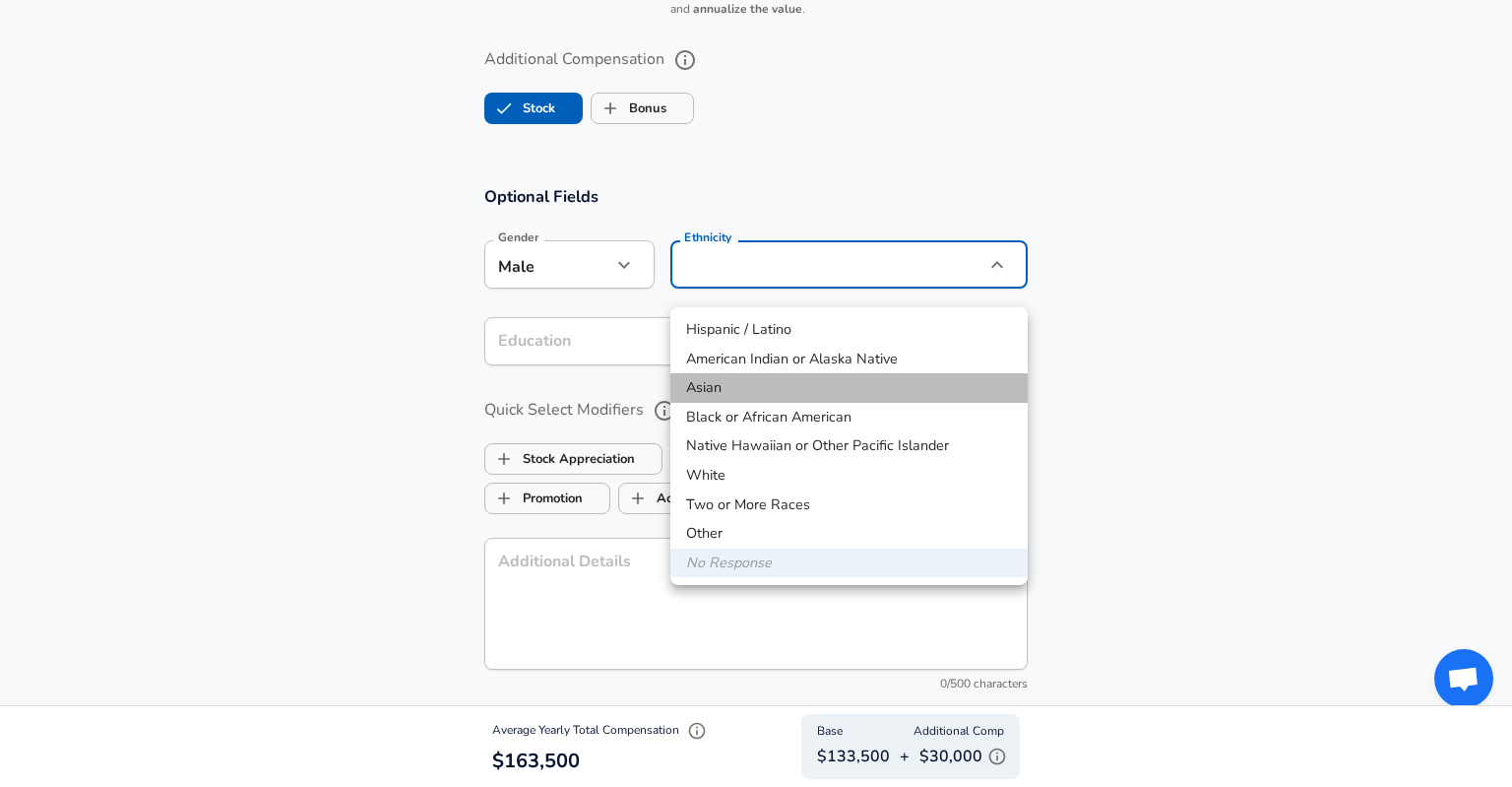 click on "Asian" at bounding box center (849, 388) 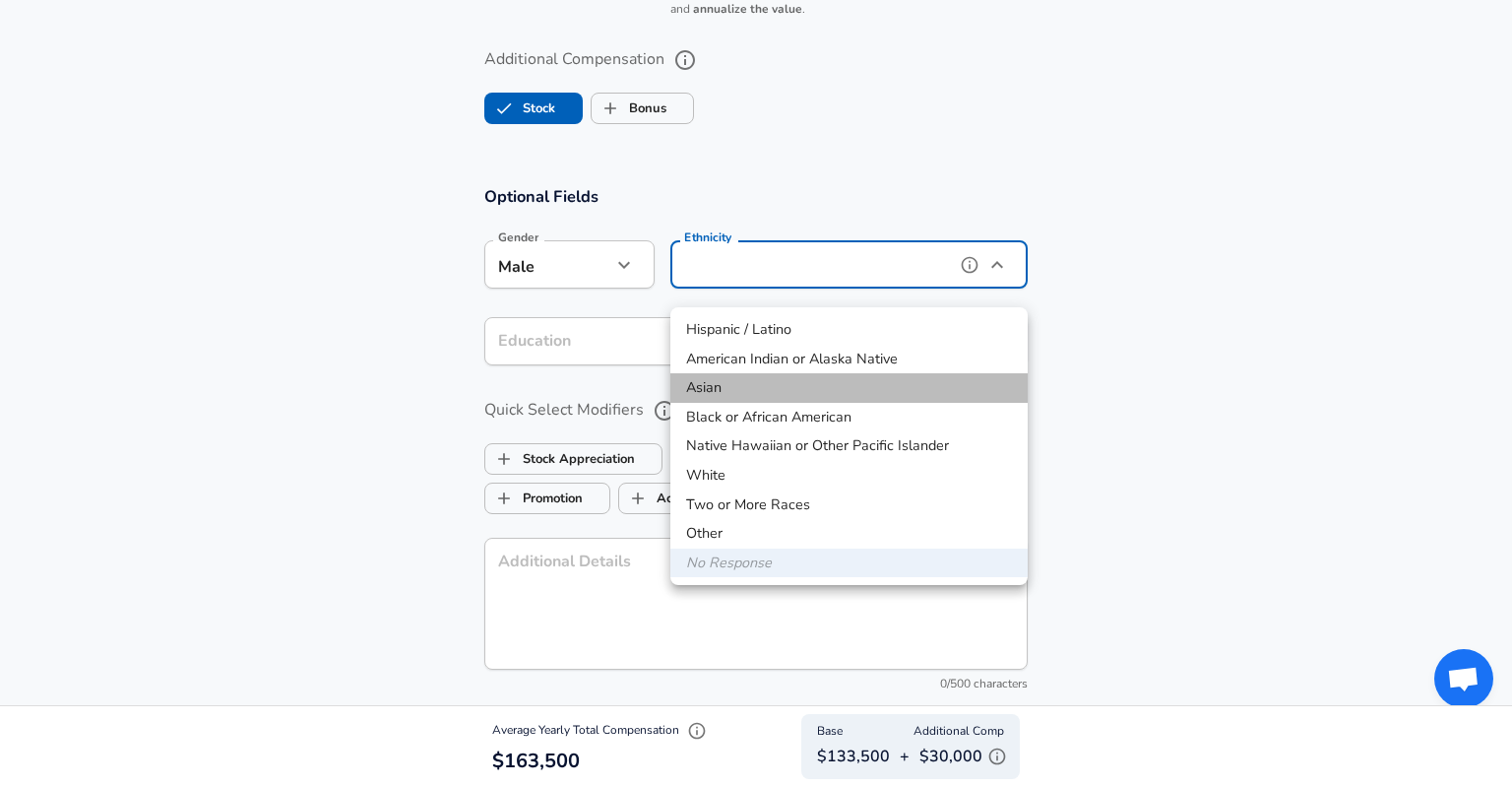 type on "Asian" 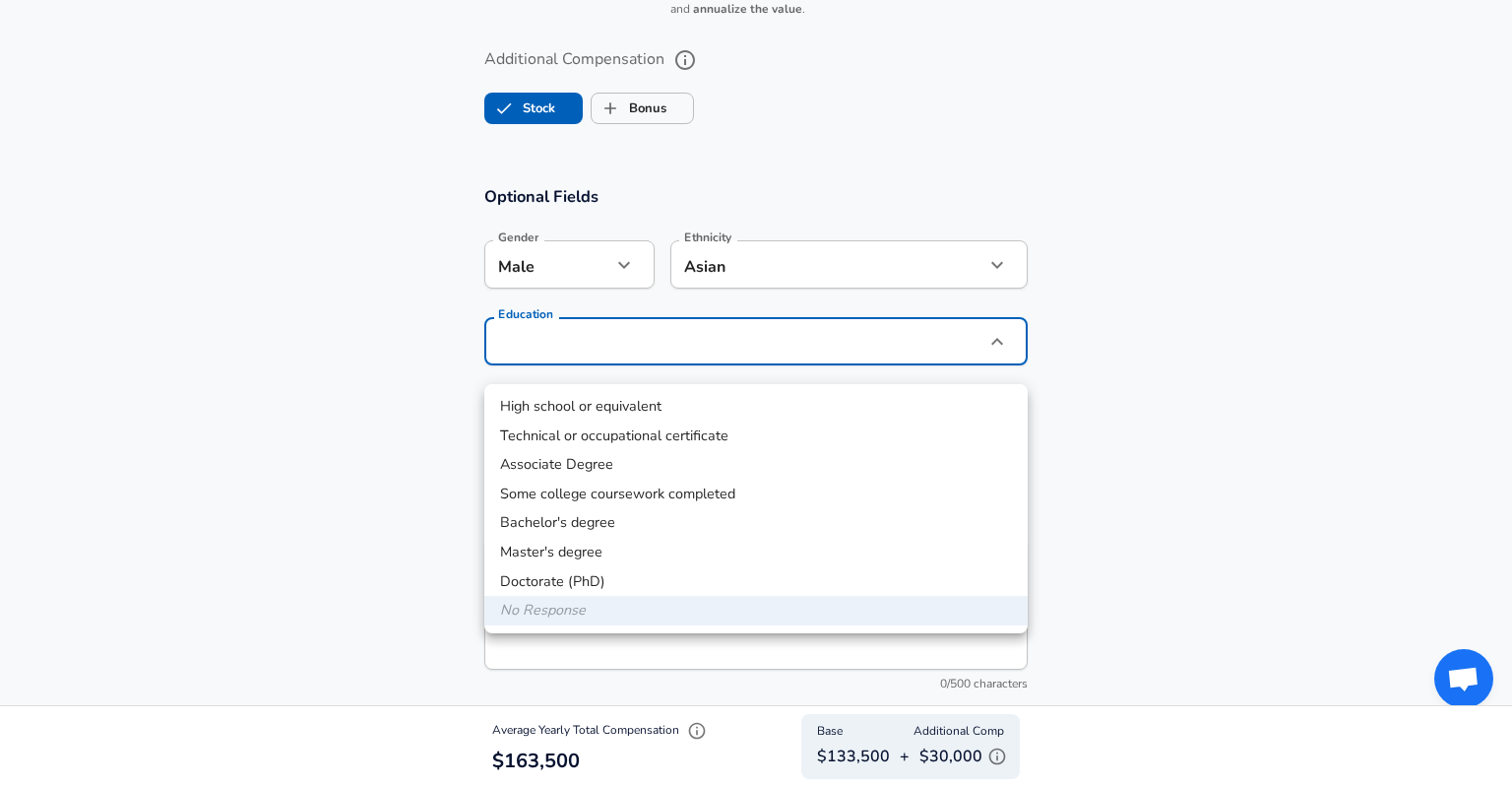 click on "Restart Add Your Salary Upload your offer letter to verify your submission Enhance Privacy and Anonymity No Automatically hides specific fields until there are enough submissions to safely display the full details. More Details Based on your submission and the data points that we have already collected, we will automatically hide and anonymize specific fields if there aren't enough data points to remain sufficiently anonymous. Company & Title Information Enter the company you received your offer from Company Amazon Company Select the title that closest resembles your official title. This should be similar to the title that was present on your offer letter. Title Software Engineer Title Select a job family that best fits your role. If you can't find one, select 'Other' to enter a custom job family Job Family Software Engineer Job Family Select a Specialization that best fits your role. If you can't find one, select 'Other' to enter a custom specialization Select Specialization Select Specialization" at bounding box center [756, -1310] 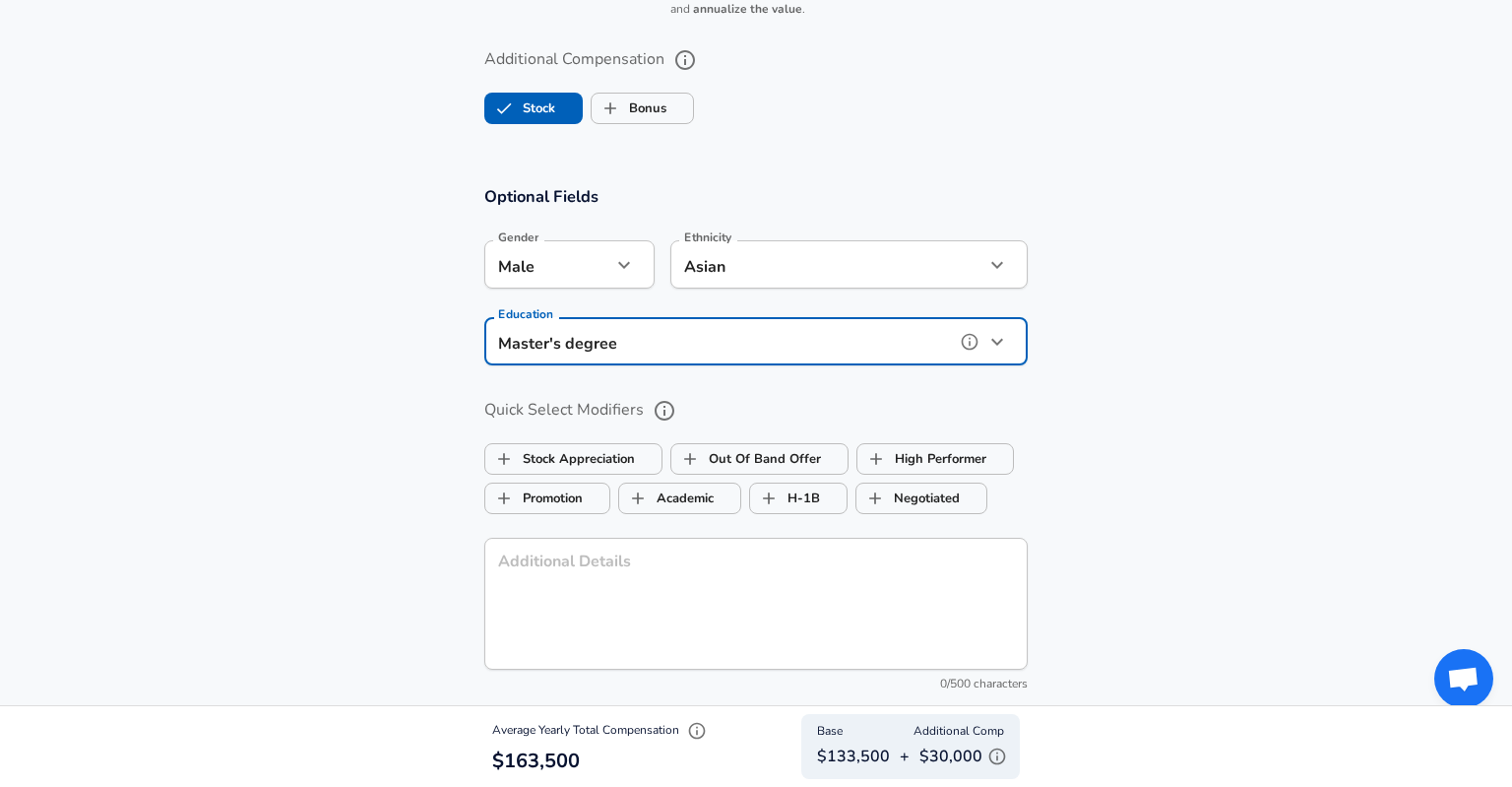 type on "Masters degree" 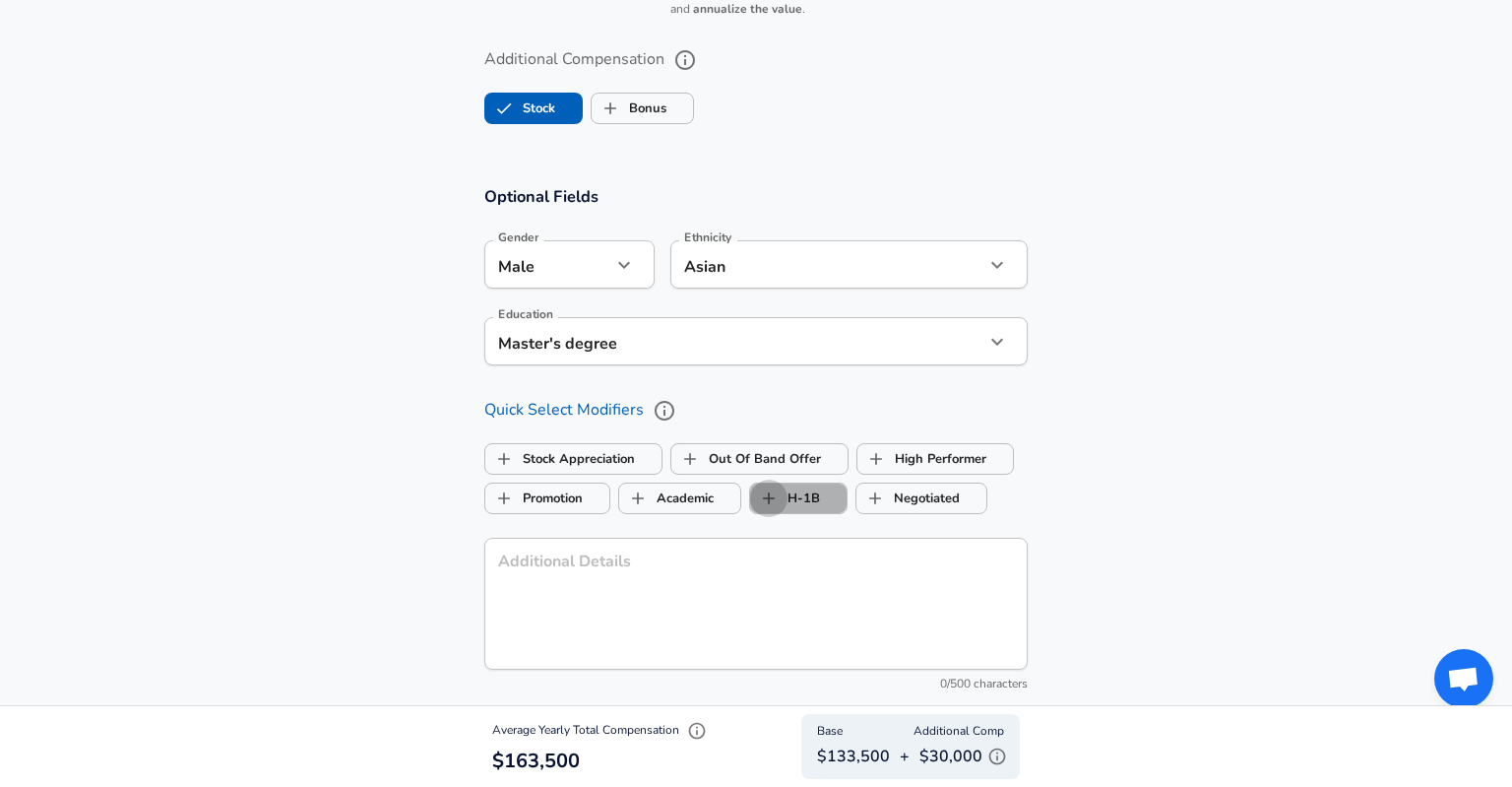 click on "H-1B" at bounding box center [769, 498] 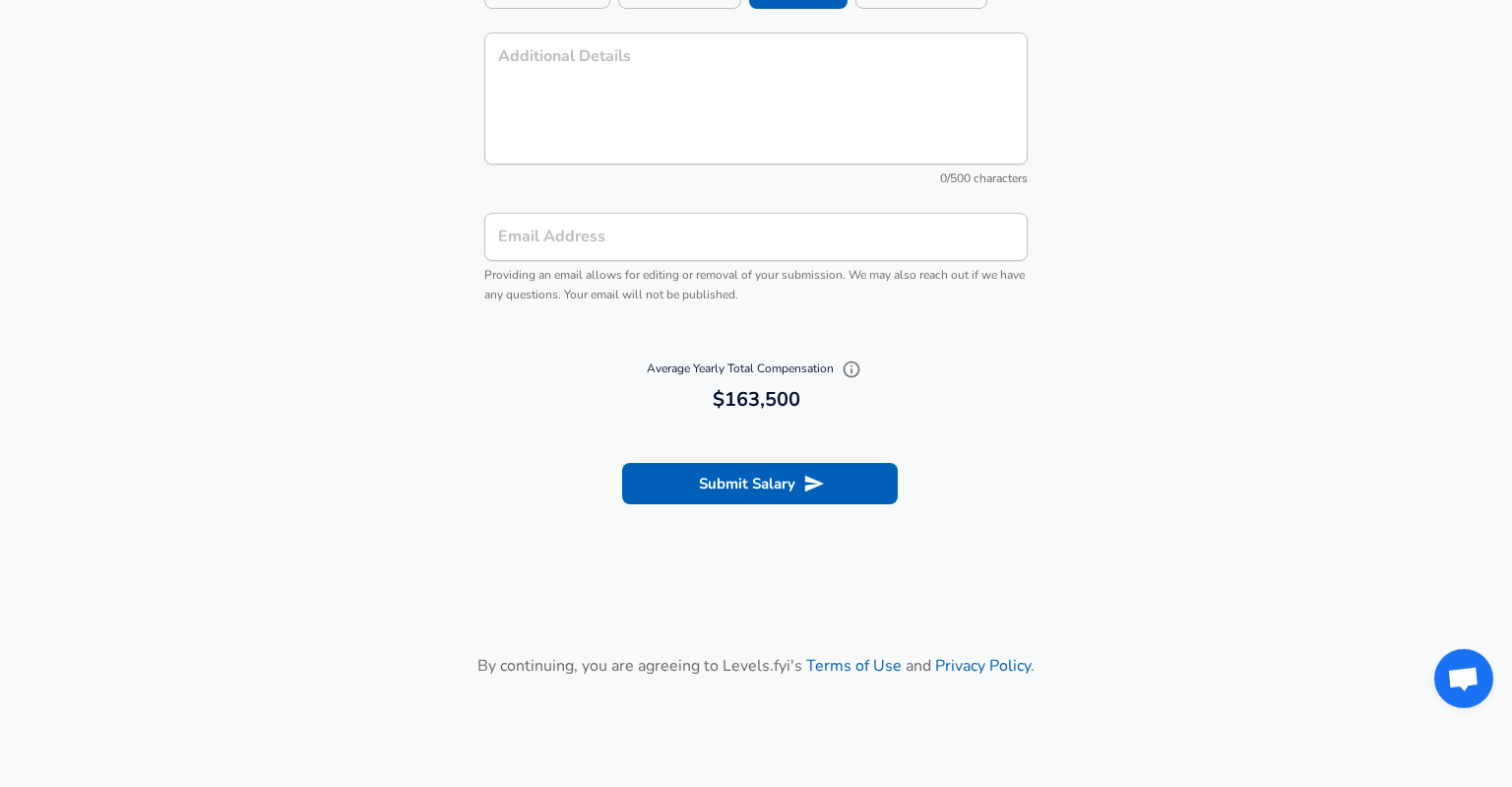 scroll, scrollTop: 2211, scrollLeft: 0, axis: vertical 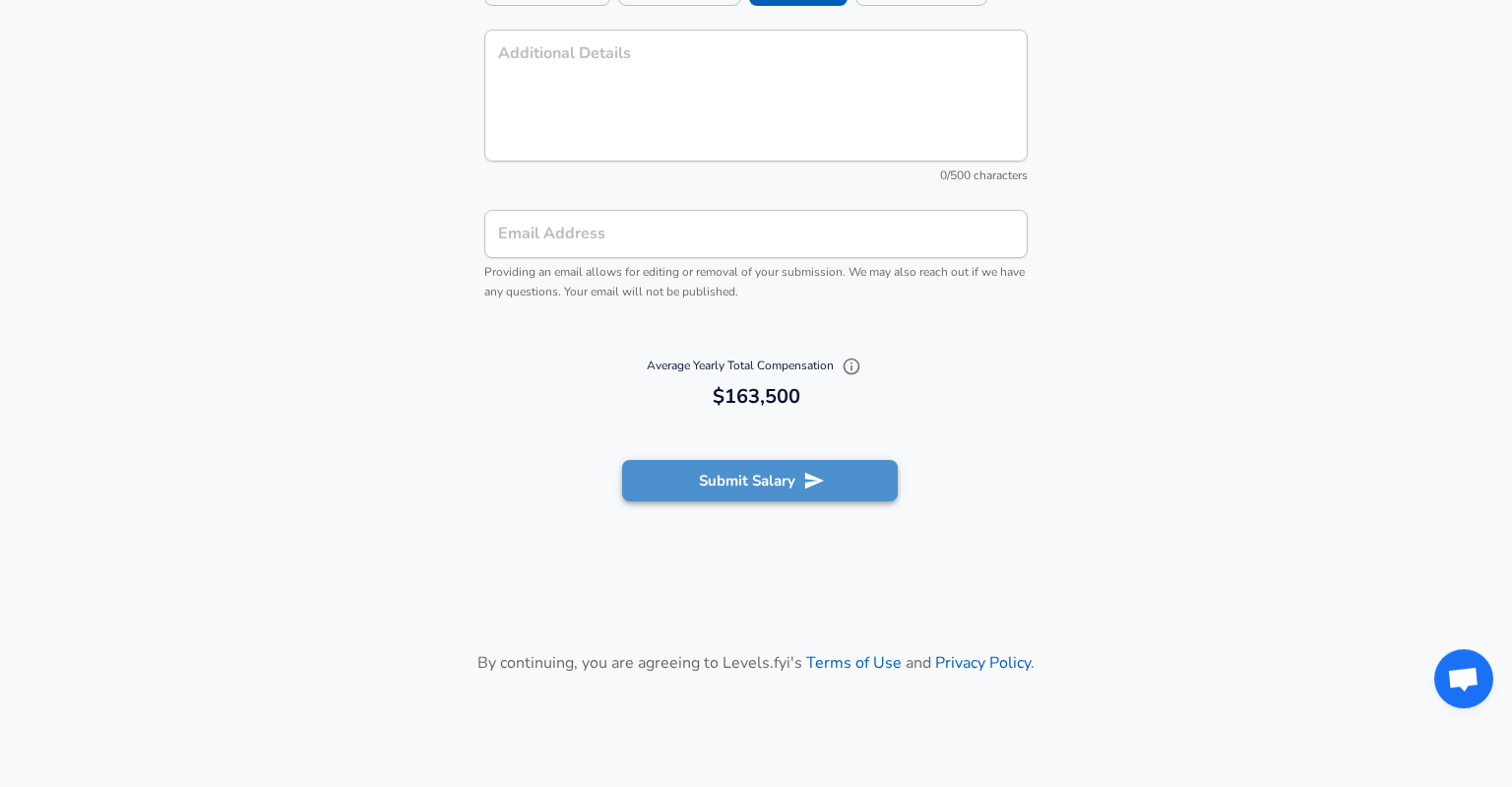 checkbox on "true" 